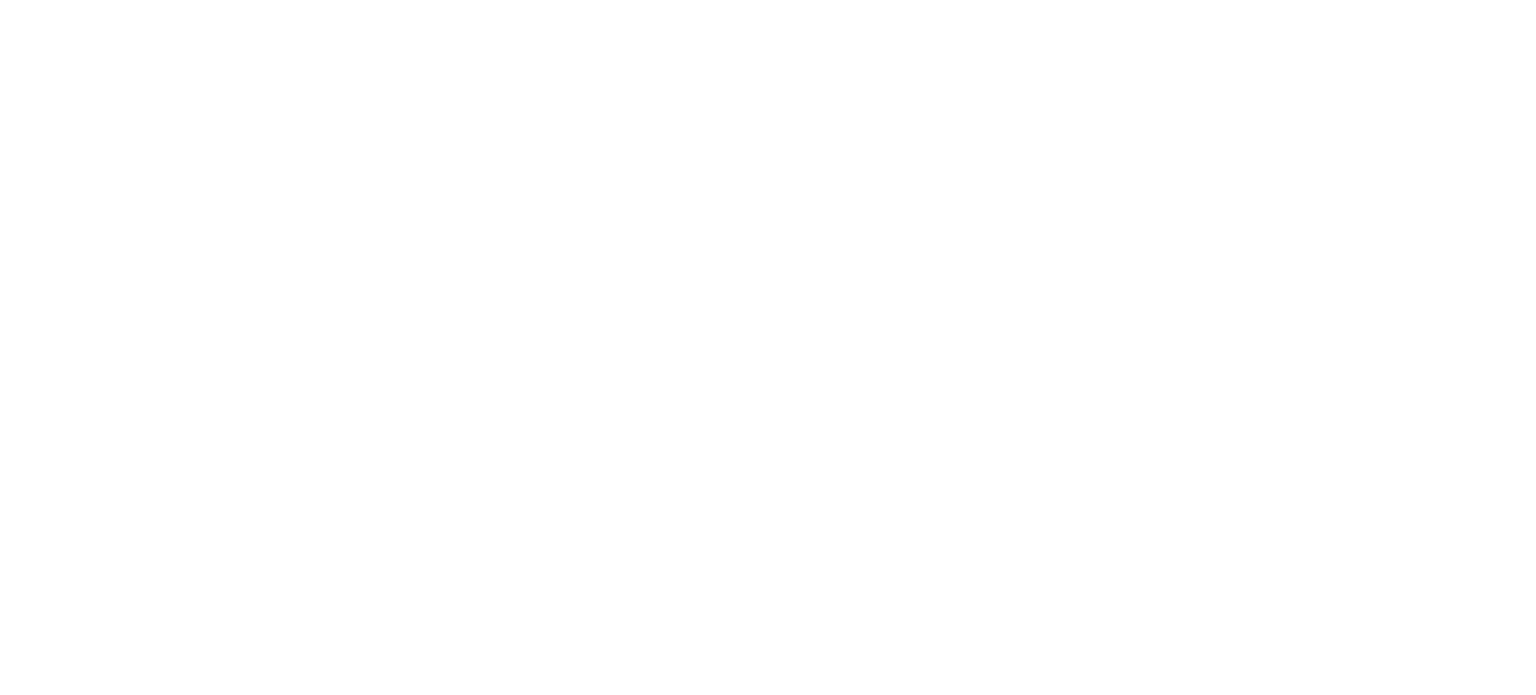 scroll, scrollTop: 0, scrollLeft: 0, axis: both 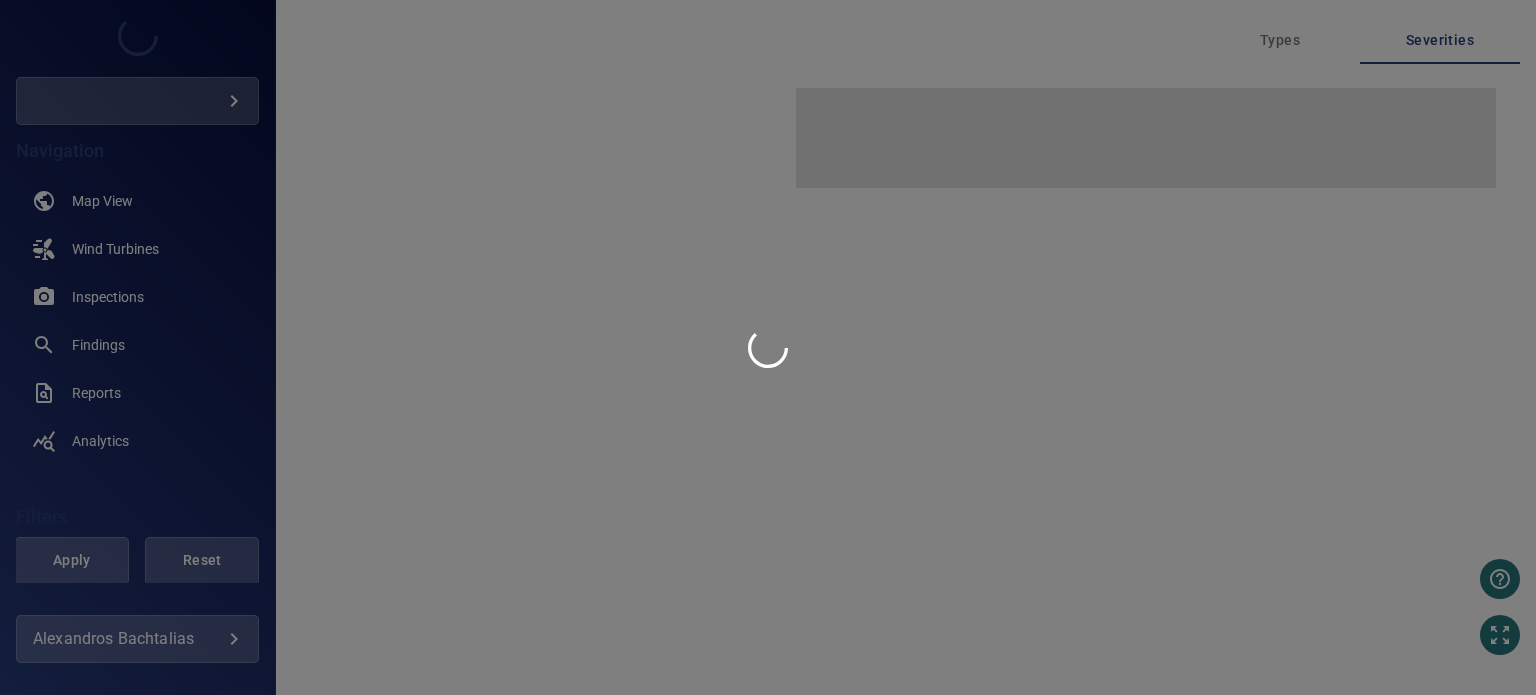 type on "*********" 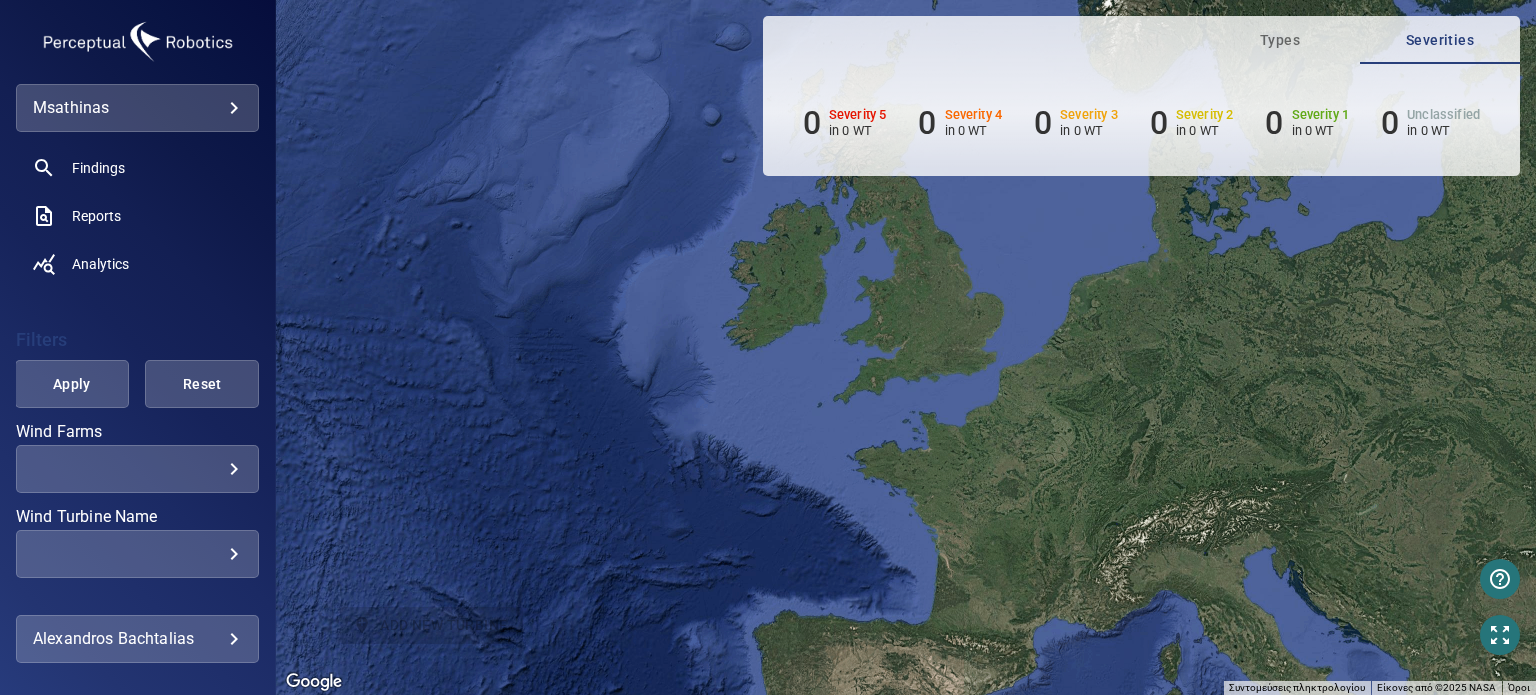 scroll, scrollTop: 267, scrollLeft: 0, axis: vertical 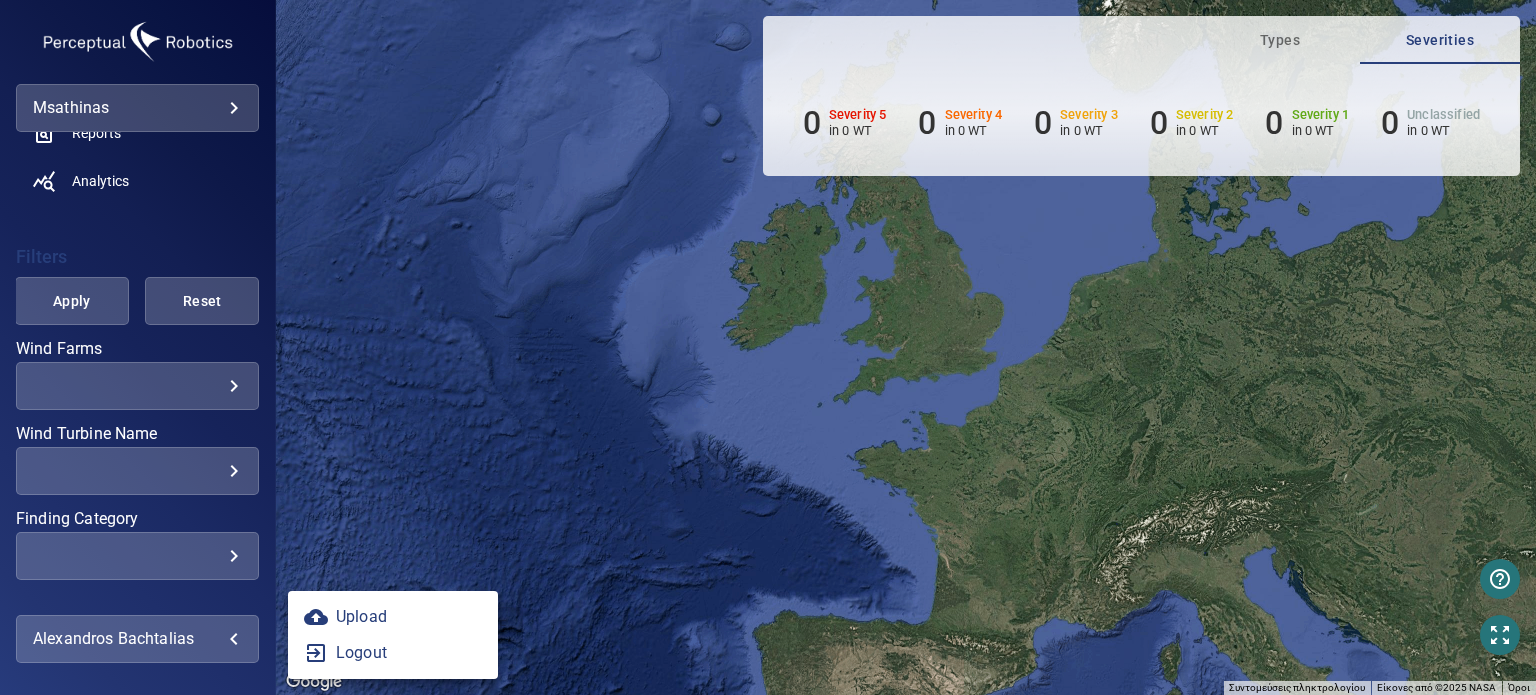 click on "**********" at bounding box center (768, 347) 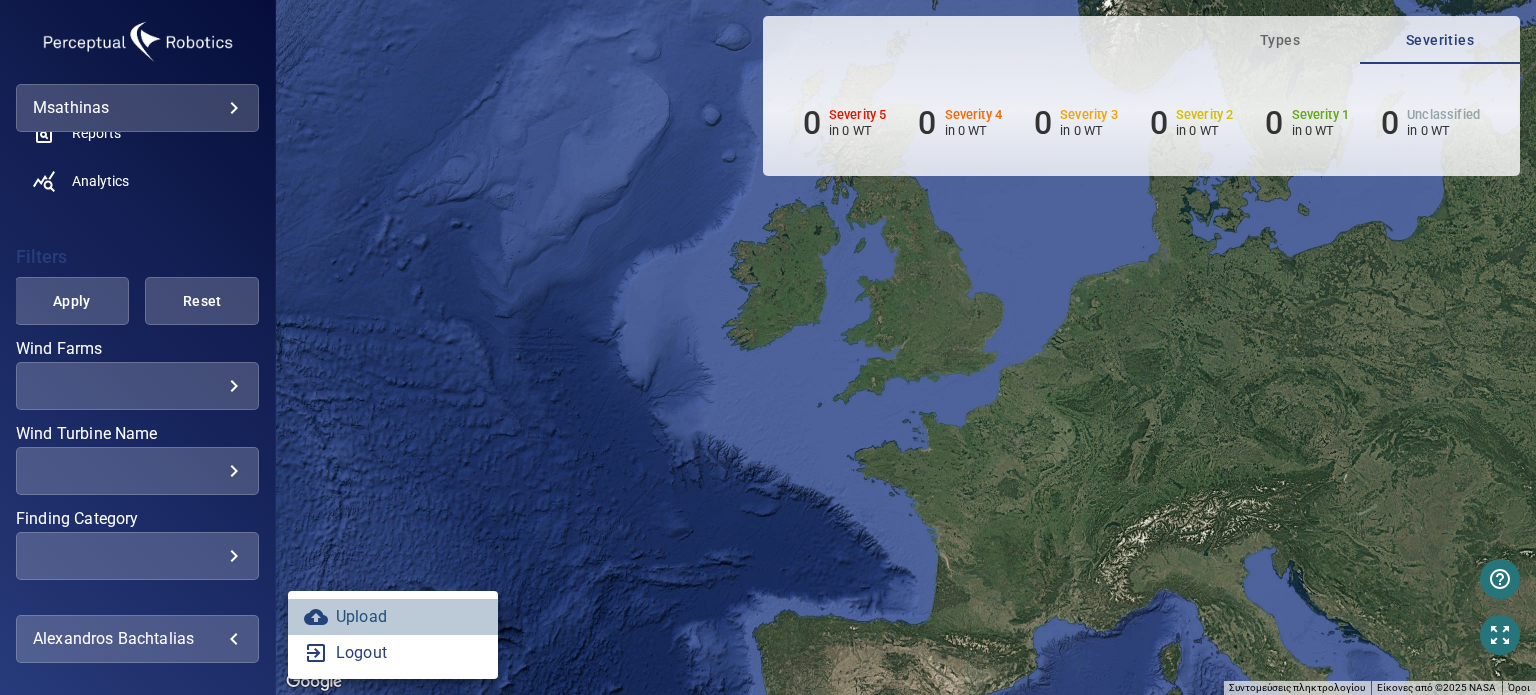 click on "cloud_upload Upload" at bounding box center (393, 617) 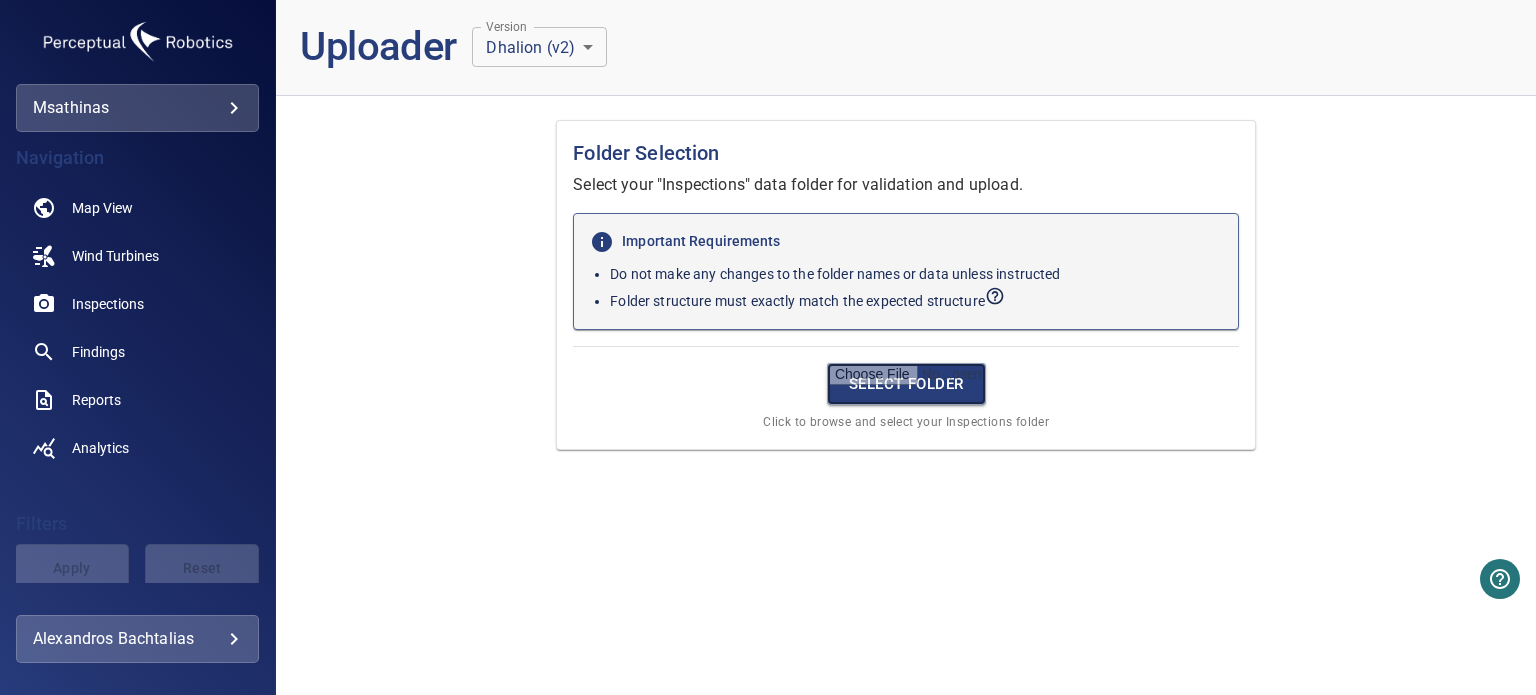 click at bounding box center (906, 384) 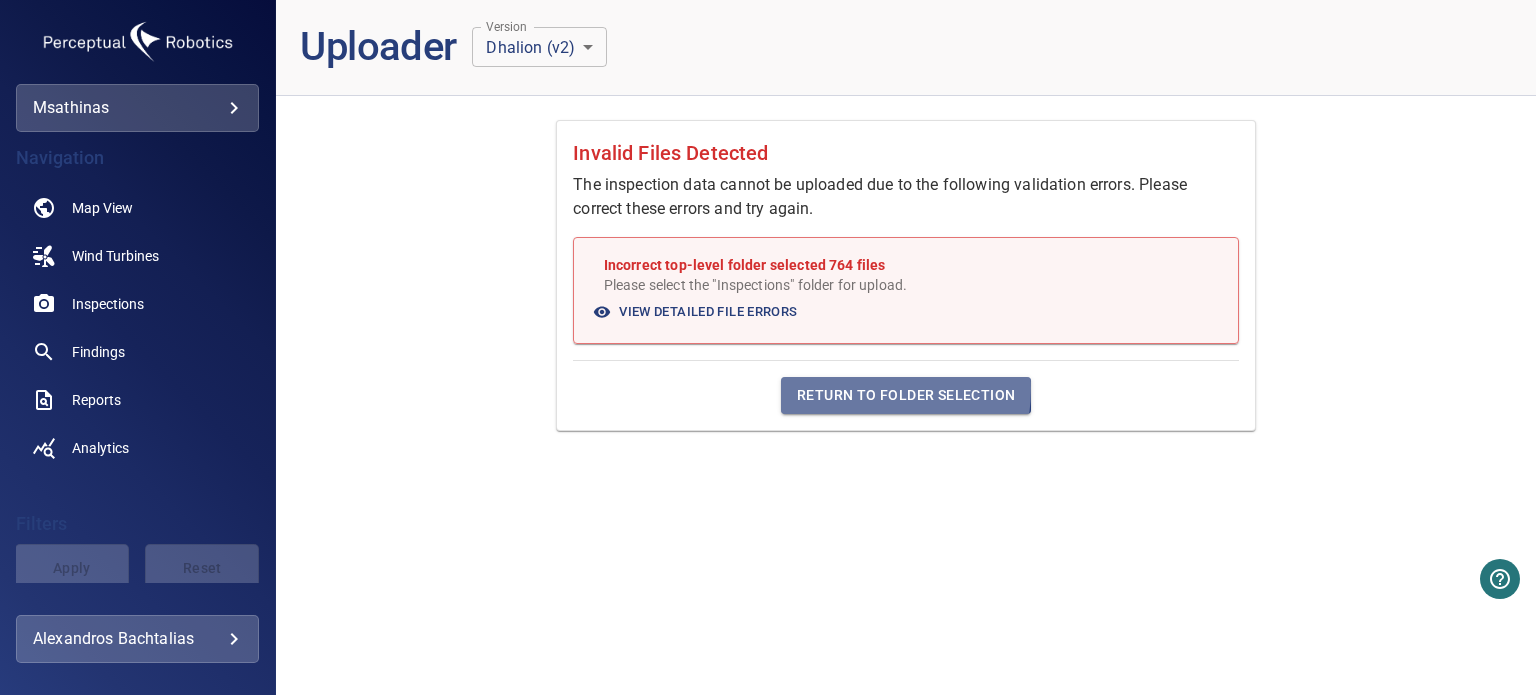 click on "Return to Folder Selection" at bounding box center [906, 395] 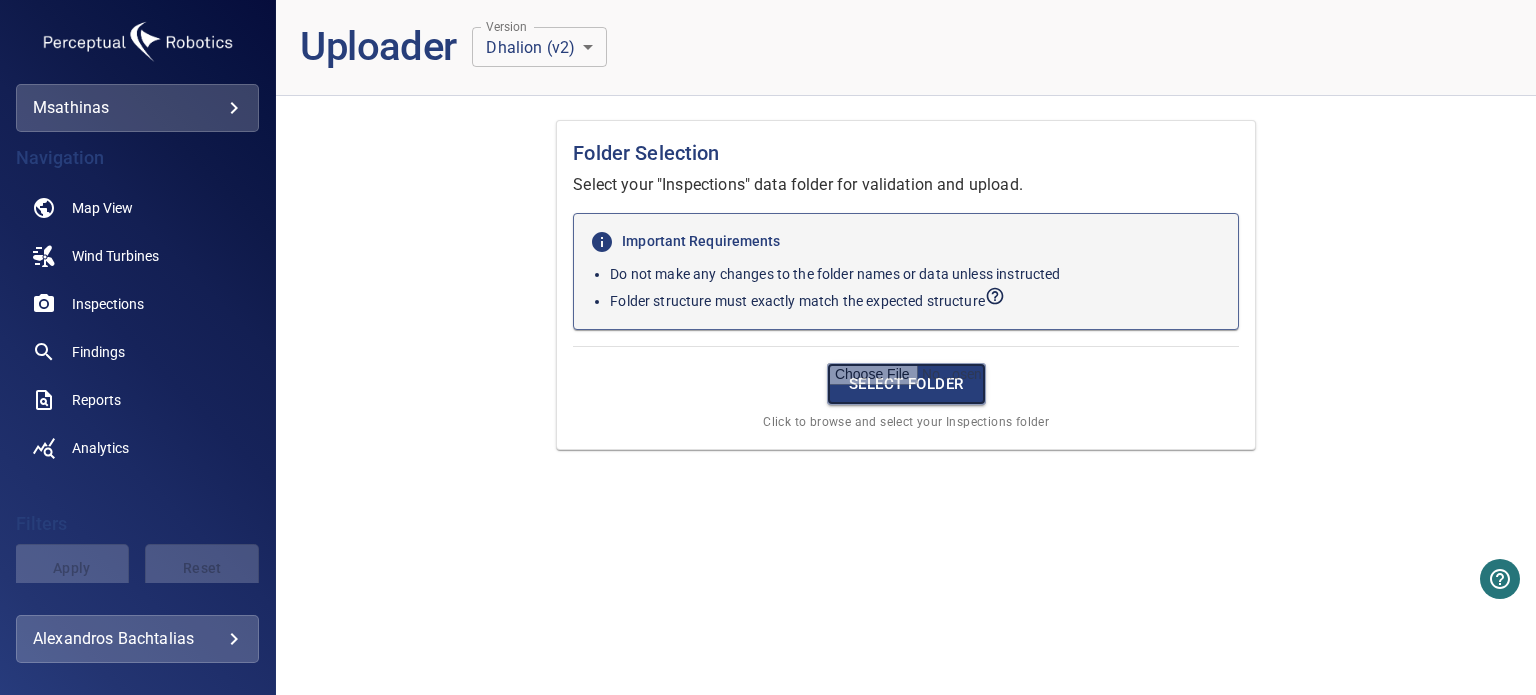 click at bounding box center [906, 384] 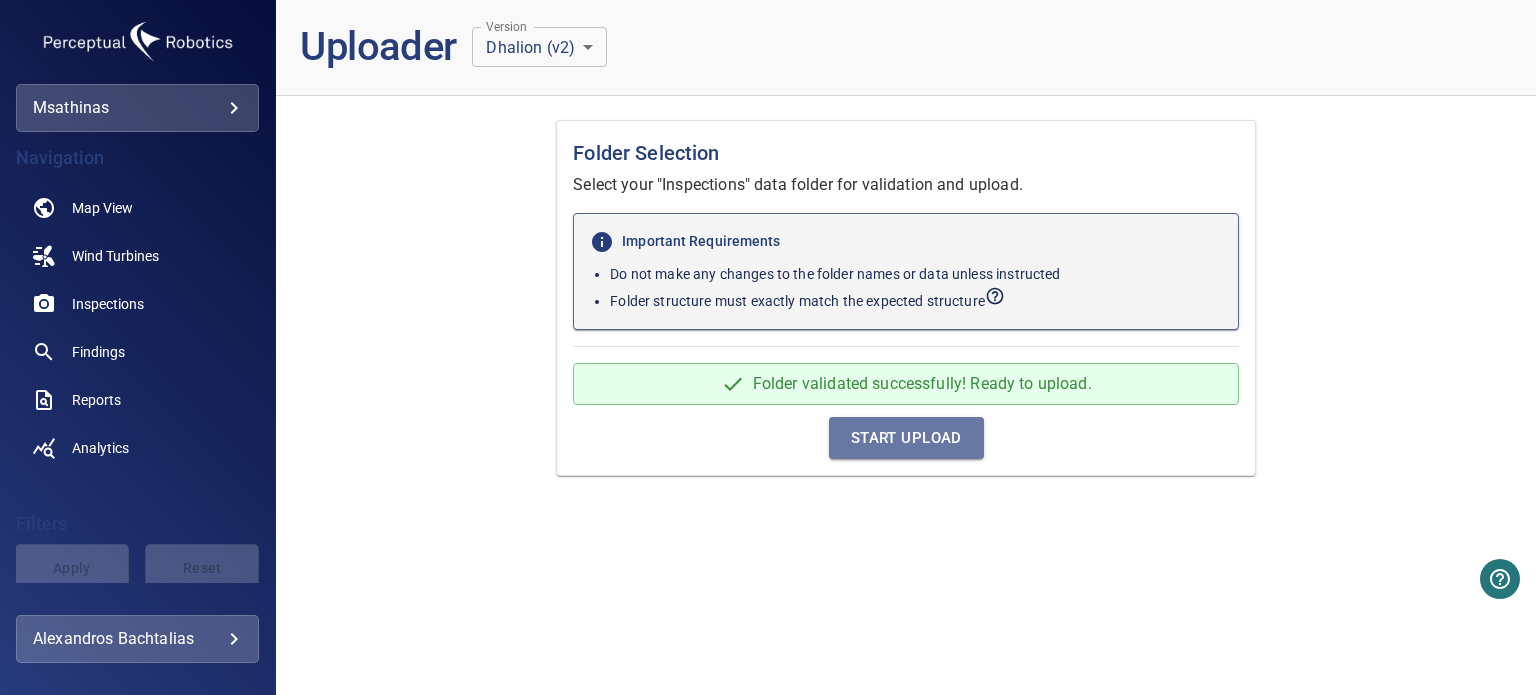 click on "Start Upload" at bounding box center (906, 438) 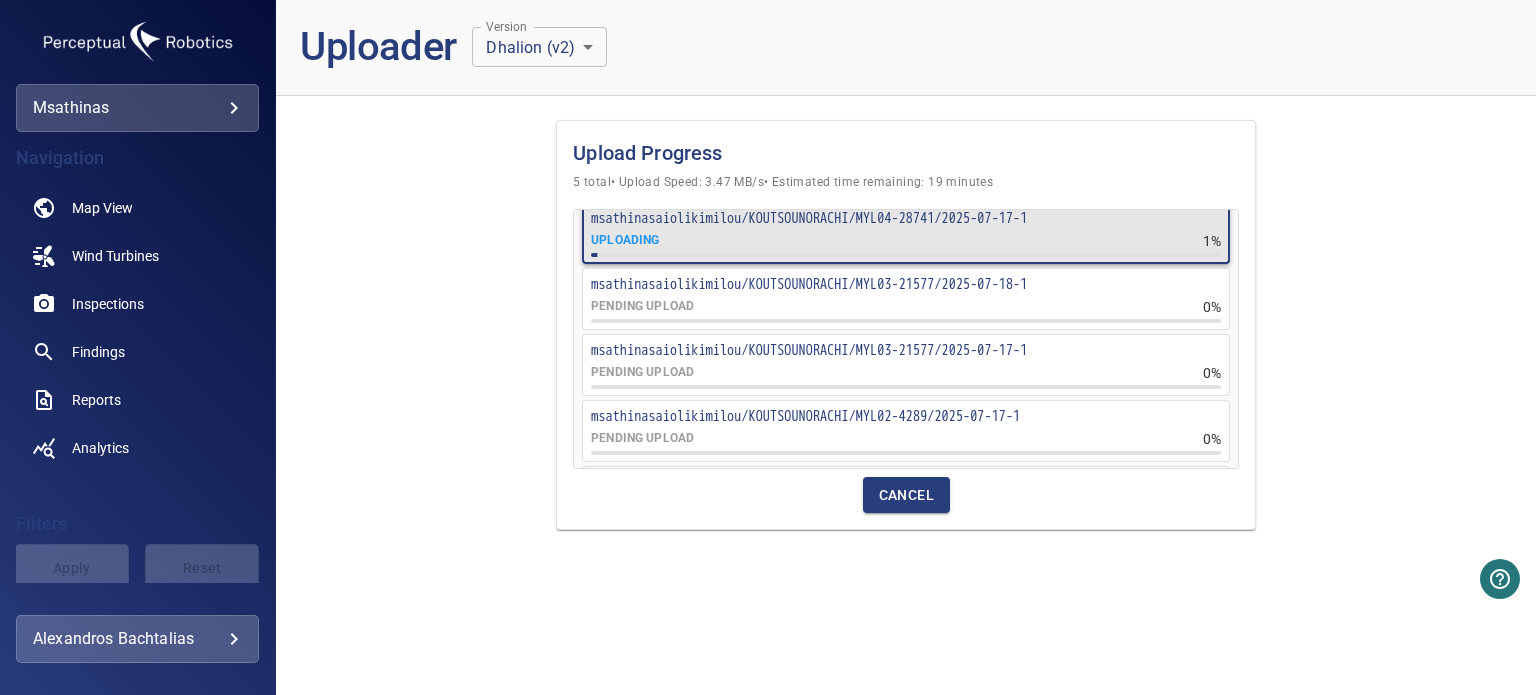 scroll, scrollTop: 0, scrollLeft: 0, axis: both 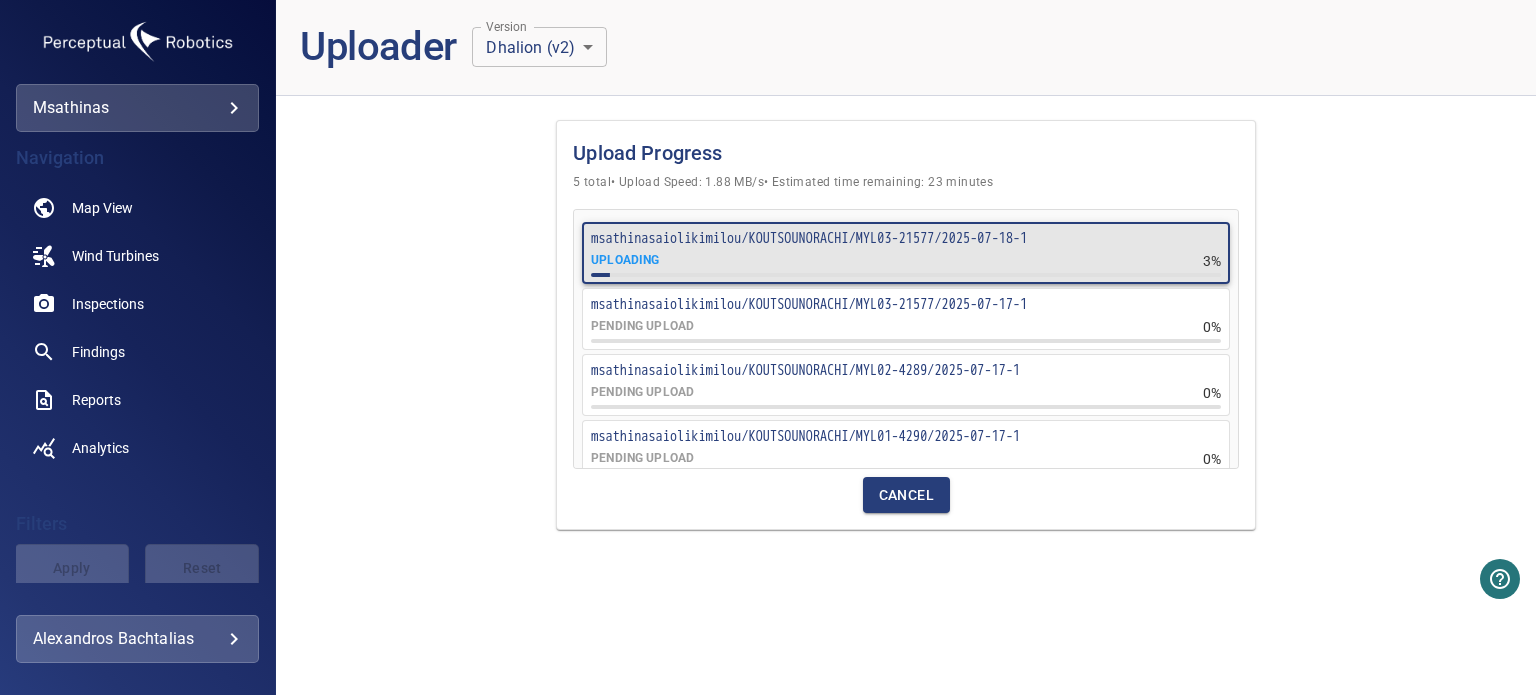 click on "Upload Progress 5 total  • Upload Speed: 1.88 MB/s  • Estimated time remaining: 23 minutes msathinasaiolikimilou/KOUTSOUNORACHI/MYL03-21577/2025-07-18-1 UPLOADING 3% msathinasaiolikimilou/KOUTSOUNORACHI/MYL02-4289/2025-07-17-1 PENDING UPLOAD 0% msathinasaiolikimilou/KOUTSOUNORACHI/MYL01-4290/2025-07-17-1 PENDING UPLOAD 0% msathinasaiolikimilou/KOUTSOUNORACHI/MYL04-28741/2025-07-17-1 COMPLETED 100% Cancel" at bounding box center (906, 403) 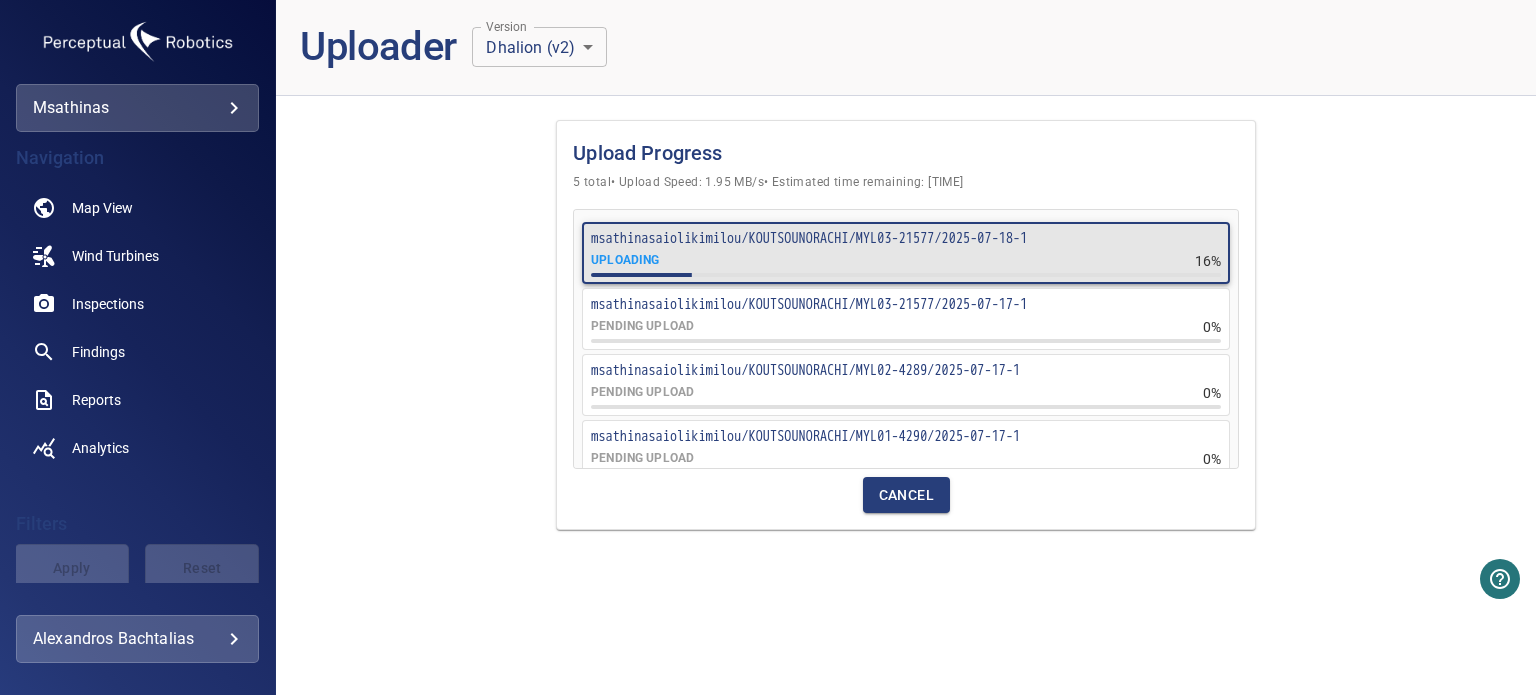 click on "Upload Progress 5 total  • Upload Speed: 1.95 MB/s  • Estimated time remaining: 21 minutes [USER]/[USER]/[ID]-[NUMBER]/[DATE]-[NUMBER] UPLOADING 16% [USER]/[USER]/[ID]-[NUMBER]/[DATE]-[NUMBER] PENDING UPLOAD 0% [USER]/[USER]/[ID]-[NUMBER]/[DATE]-[NUMBER] PENDING UPLOAD 0% [USER]/[USER]/[ID]-[NUMBER]/[DATE]-[NUMBER] PENDING UPLOAD 0% [USER]/[USER]/[ID]-[NUMBER]/[DATE]-[NUMBER] COMPLETED 100% Cancel" at bounding box center (906, 325) 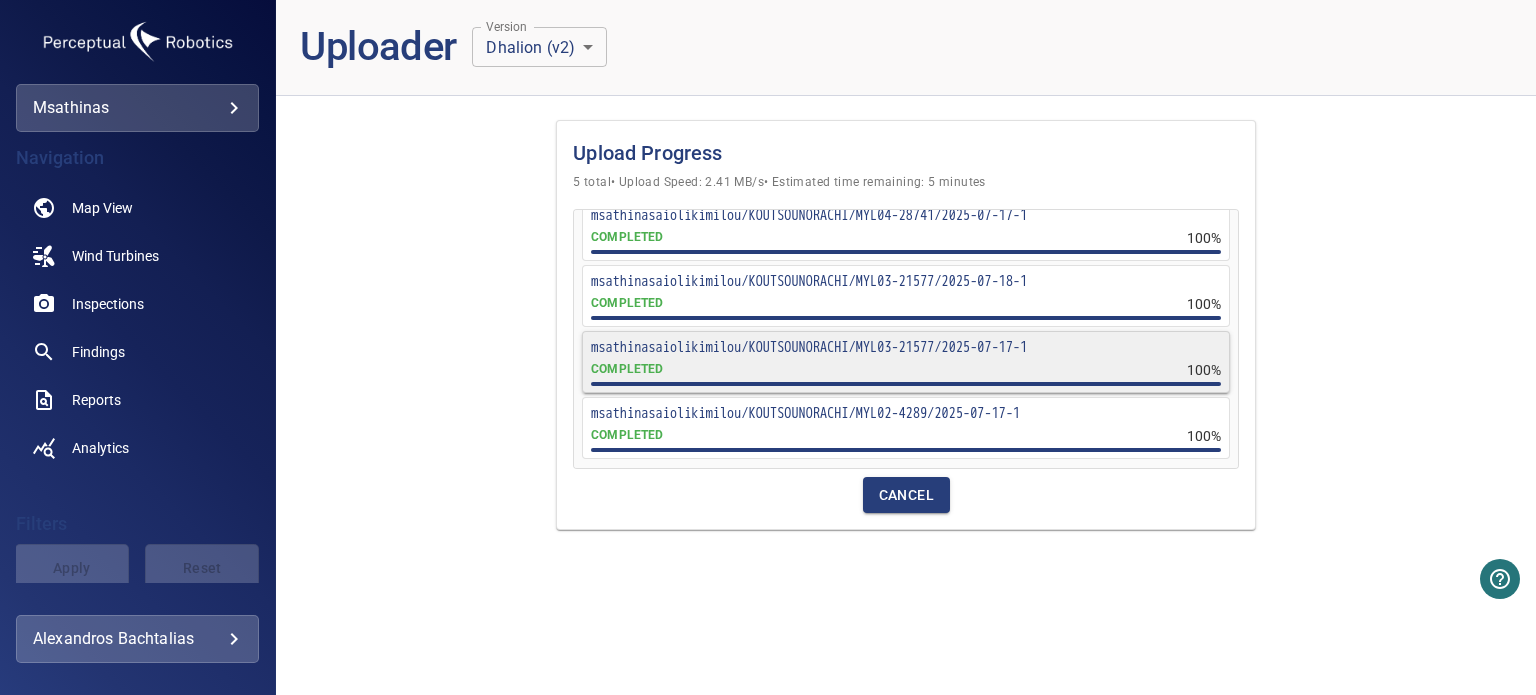 scroll, scrollTop: 0, scrollLeft: 0, axis: both 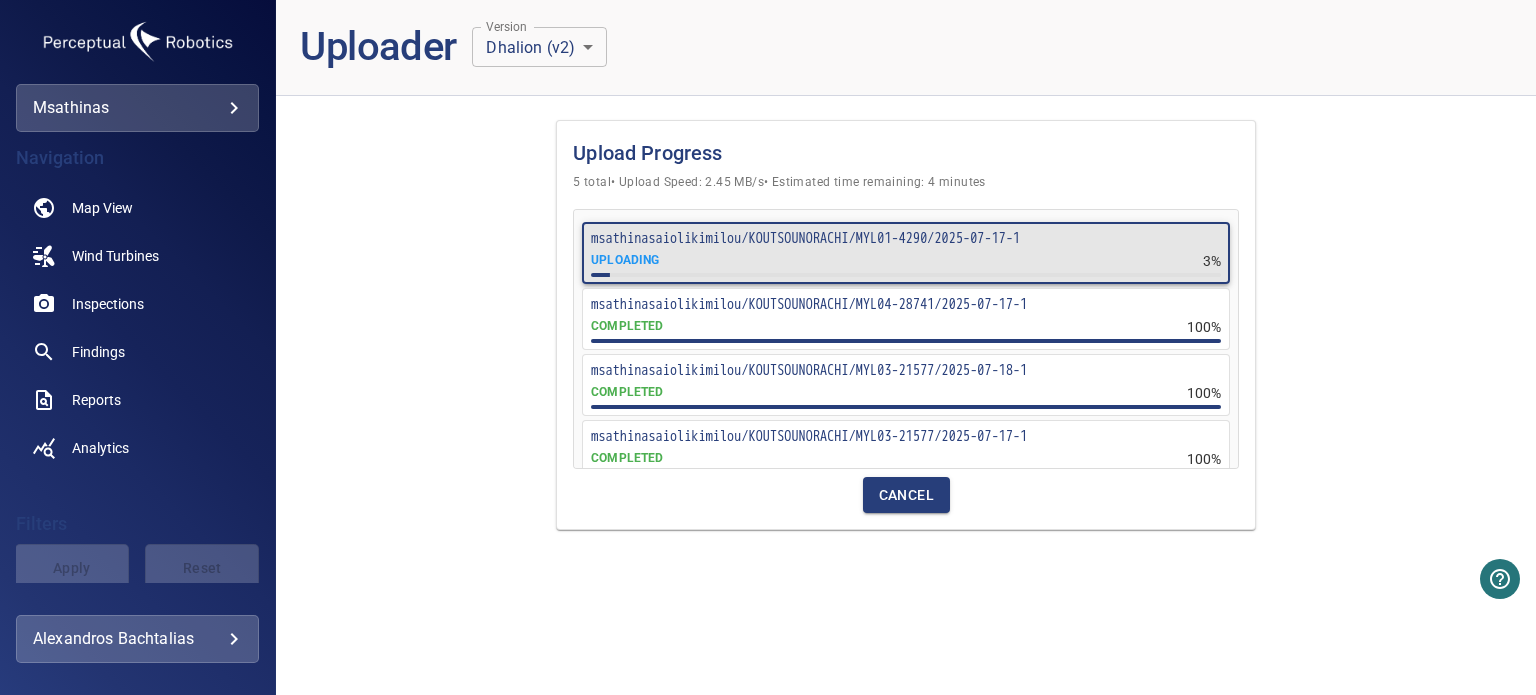 click on "Upload Progress 5 total  • Upload Speed: 2.45 MB/s  • Estimated time remaining: 4 minutes msathinasaiolikimilou/KOUTSOUNORACHI/MYL01-4290/2025-07-17-1 UPLOADING 3% msathinasaiolikimilou/KOUTSOUNORACHI/MYL04-28741/2025-07-17-1 COMPLETED 100% msathinasaiolikimilou/KOUTSOUNORACHI/MYL03-21577/2025-07-18-1 COMPLETED 100% msathinasaiolikimilou/KOUTSOUNORACHI/MYL03-21577/2025-07-17-1 COMPLETED 100% msathinasaiolikimilou/KOUTSOUNORACHI/MYL02-4289/2025-07-17-1 COMPLETED 100% Cancel" at bounding box center [906, 325] 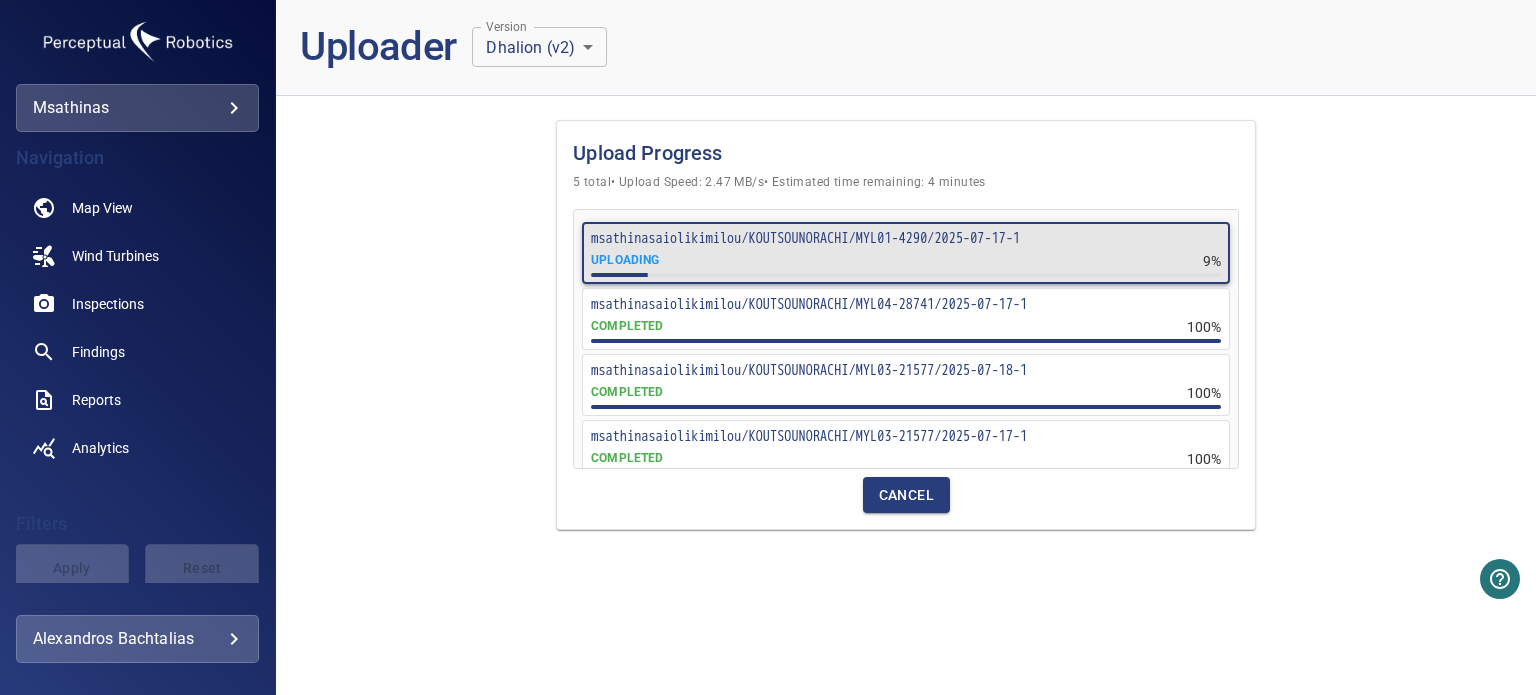 click on "Upload Progress 5 total  • Upload Speed: 2.47 MB/s  • Estimated time remaining: 4 minutes [USER]/[USER]/[ID]-[NUMBER]/[DATE]-[NUMBER] UPLOADING 9% [USER]/[USER]/[ID]-[NUMBER]/[DATE]-[NUMBER] COMPLETED 100% [USER]/[USER]/[ID]-[NUMBER]/[DATE]-[NUMBER] COMPLETED 100% [USER]/[USER]/[ID]-[NUMBER]/[DATE]-[NUMBER] COMPLETED 100% [USER]/[USER]/[ID]-[NUMBER]/[DATE]-[NUMBER] COMPLETED 100% Cancel" at bounding box center [906, 325] 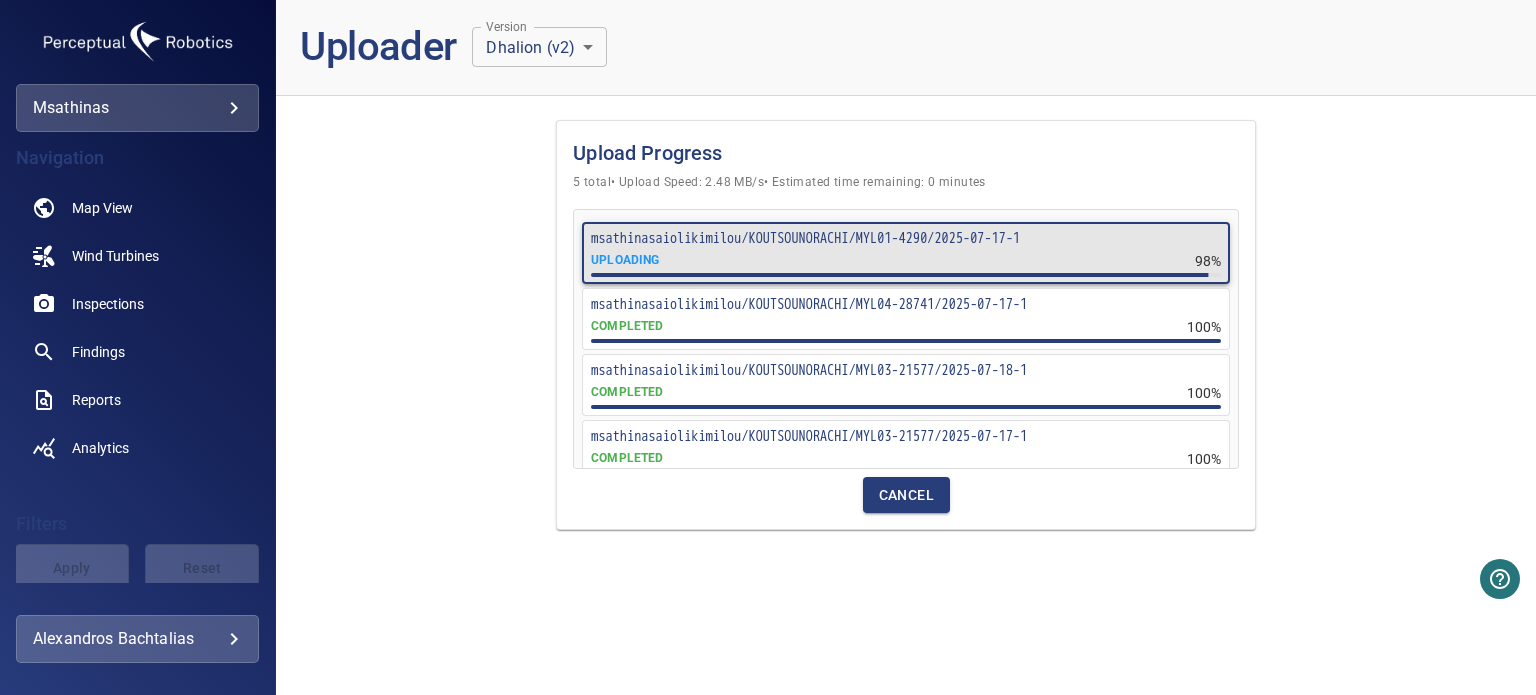 click on "Upload Progress 5 total  • Upload Speed: 2.48 MB/s  • Estimated time remaining: 0 minutes [USER]/[USER]/[ID]-[NUMBER]/[DATE]-[NUMBER] UPLOADING 98% [USER]/[USER]/[ID]-[NUMBER]/[DATE]-[NUMBER] COMPLETED 100% [USER]/[USER]/[ID]-[NUMBER]/[DATE]-[NUMBER] COMPLETED 100% [USER]/[USER]/[ID]-[NUMBER]/[DATE]-[NUMBER] COMPLETED 100% [USER]/[USER]/[ID]-[NUMBER]/[DATE]-[NUMBER] COMPLETED 100% Cancel" at bounding box center [906, 325] 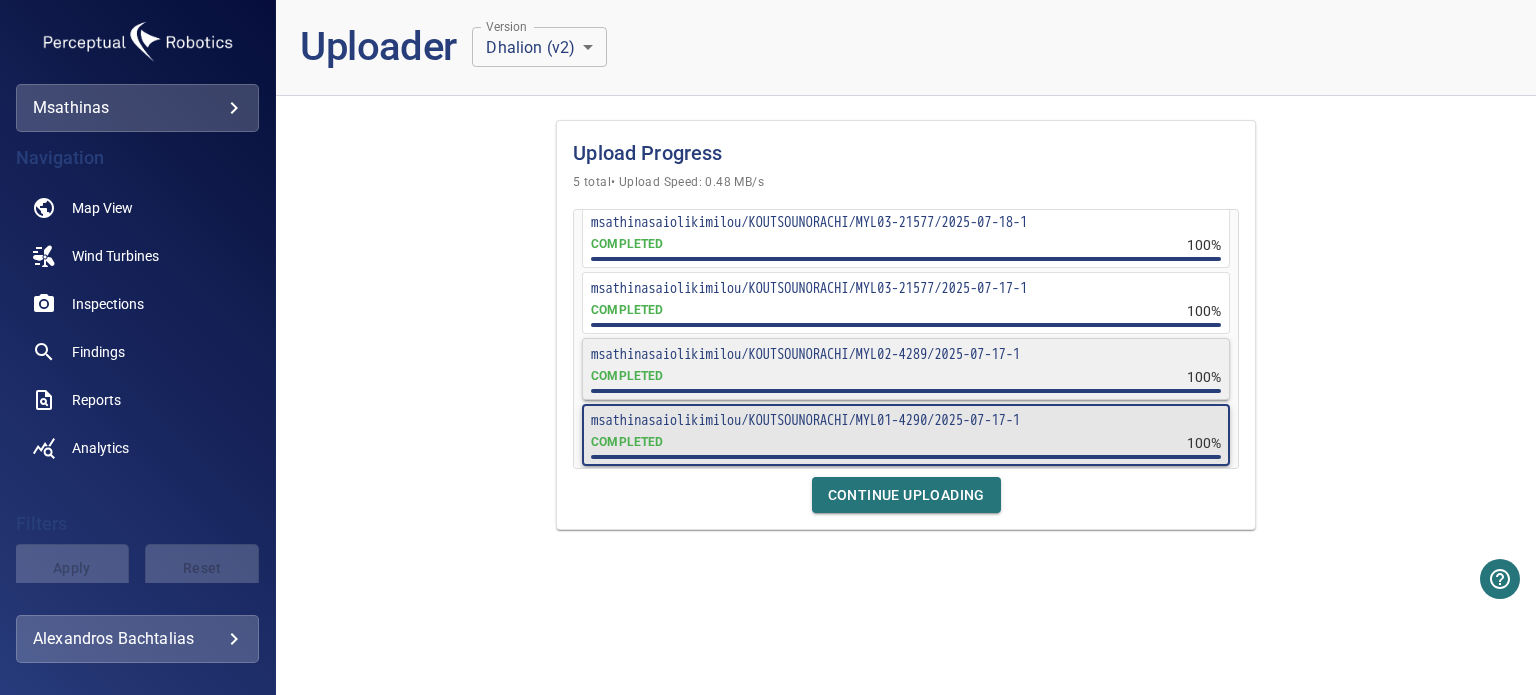 scroll, scrollTop: 89, scrollLeft: 0, axis: vertical 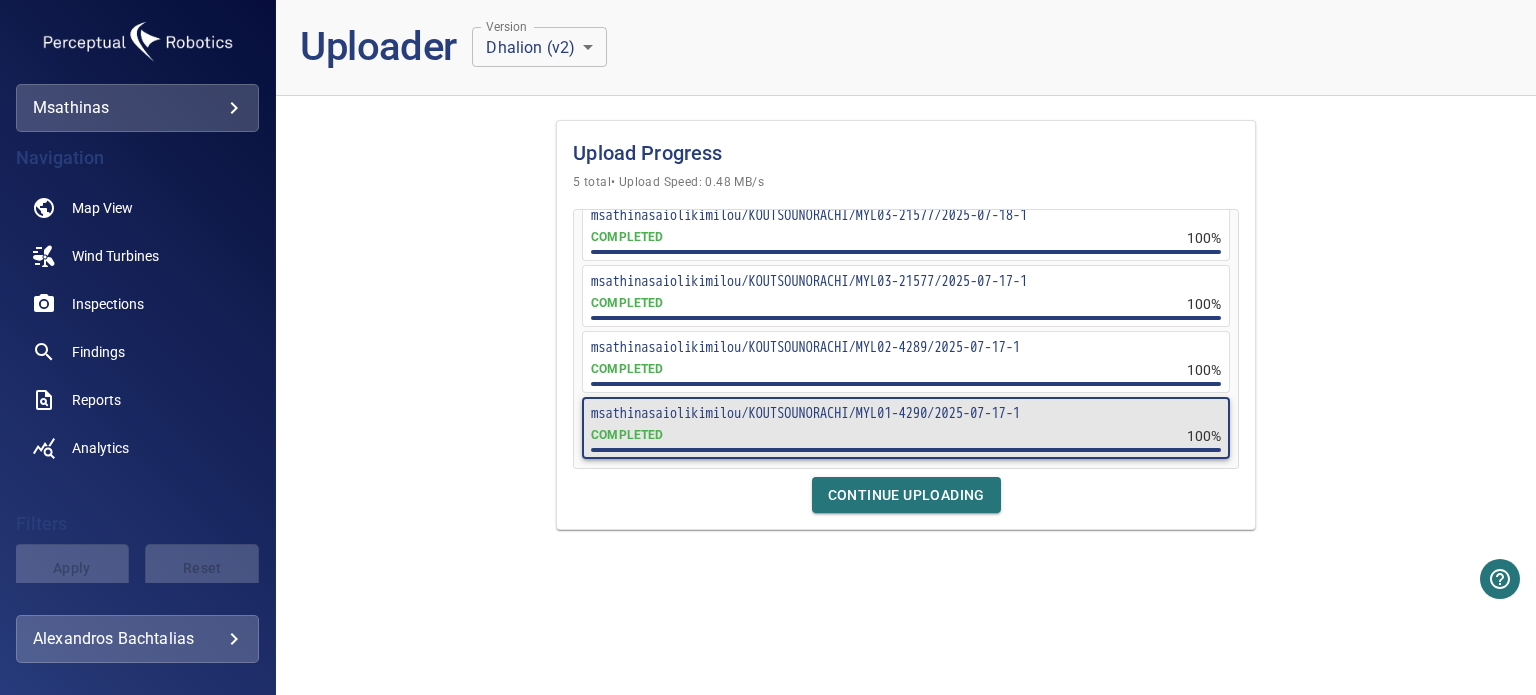 click on "Continue Uploading" at bounding box center (906, 495) 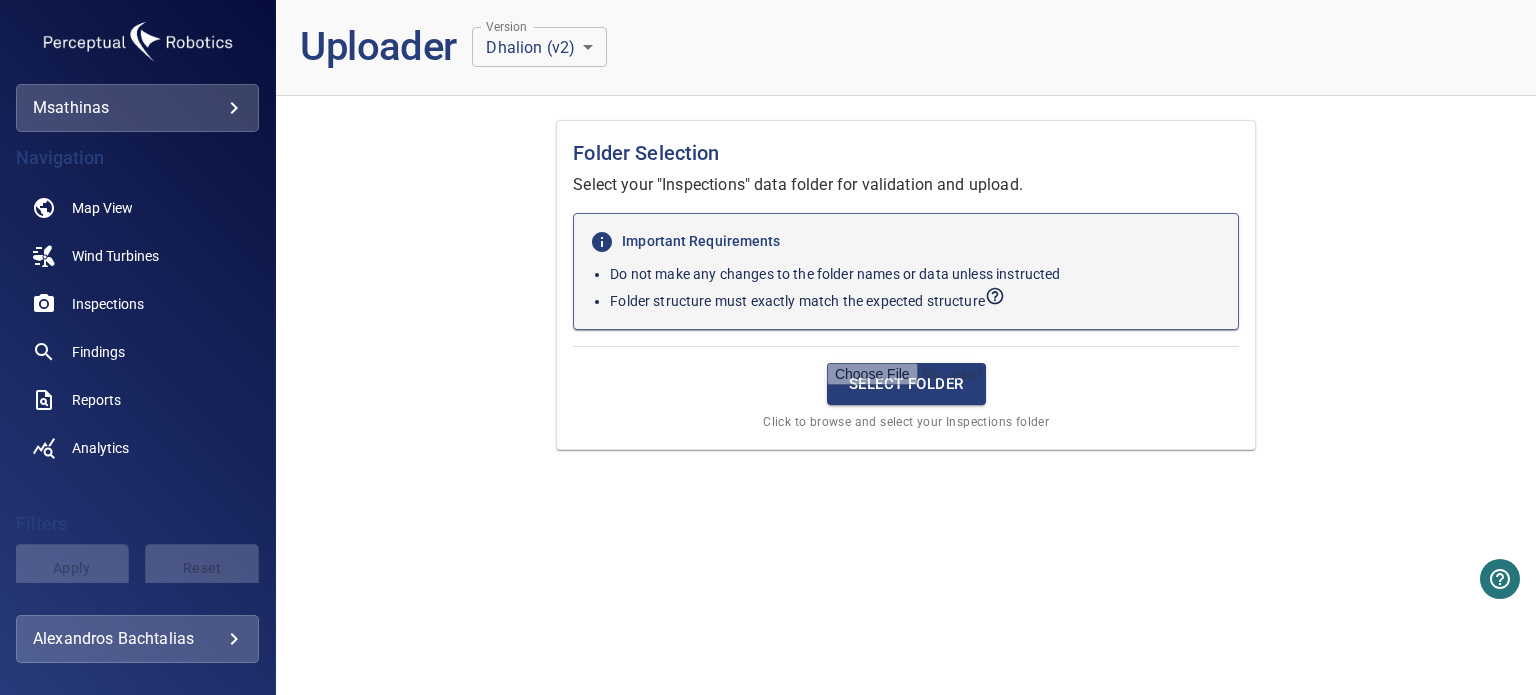 click on "**********" at bounding box center [768, 347] 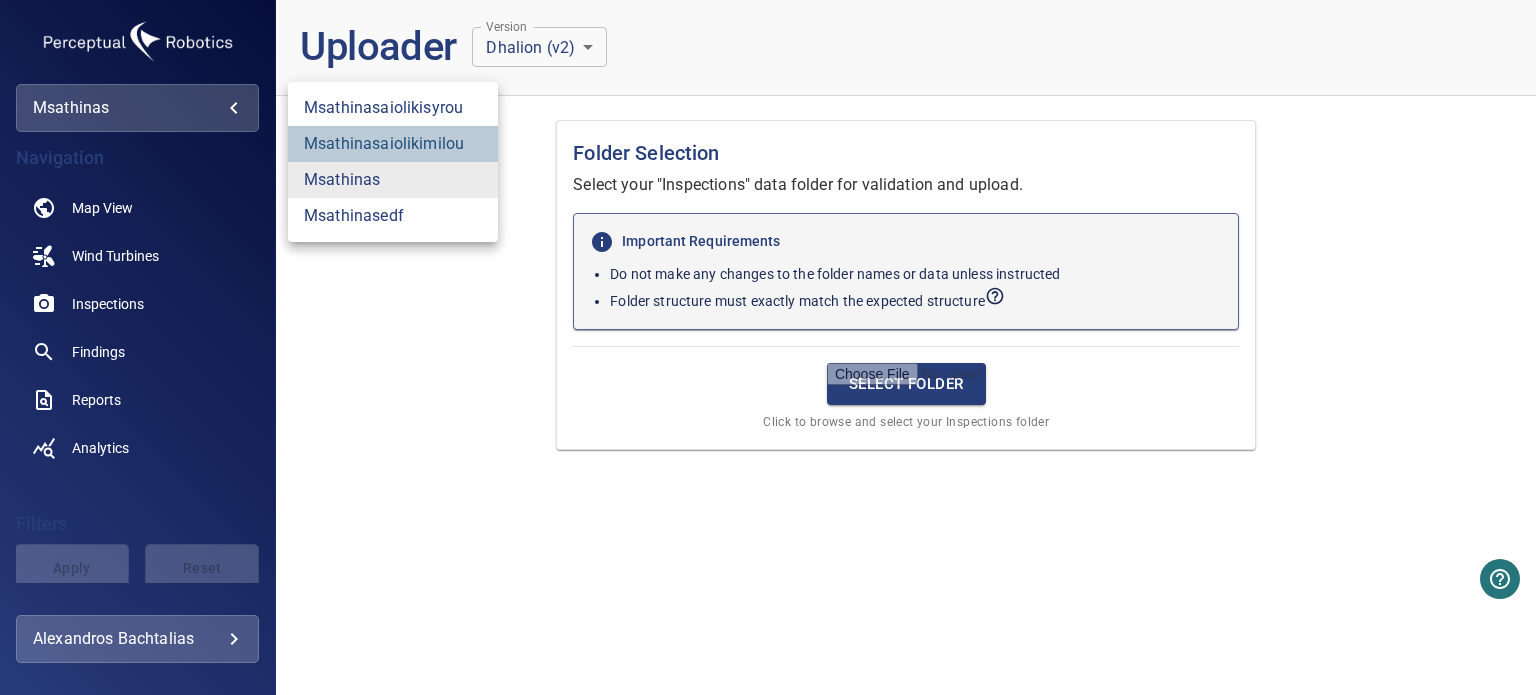 click on "msathinasaiolikimilou" at bounding box center [393, 144] 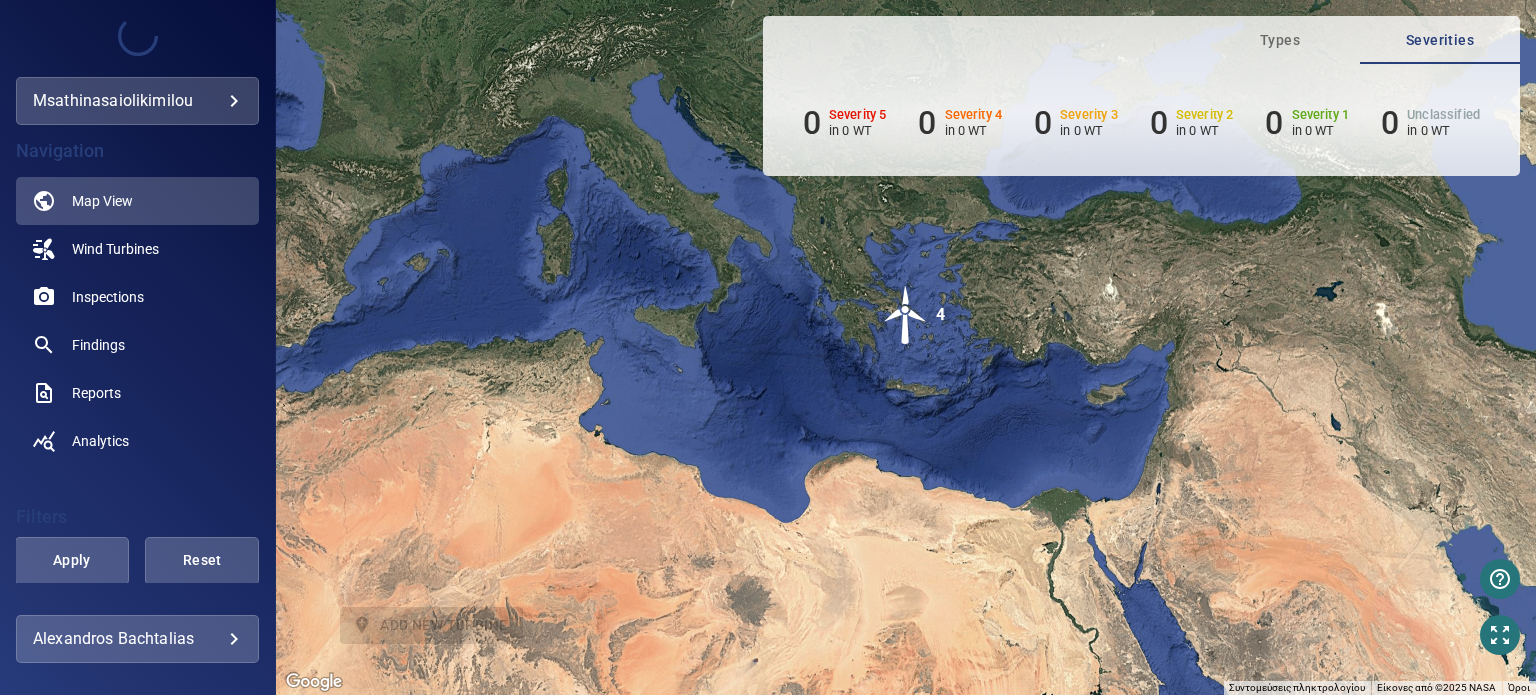 click at bounding box center (906, 315) 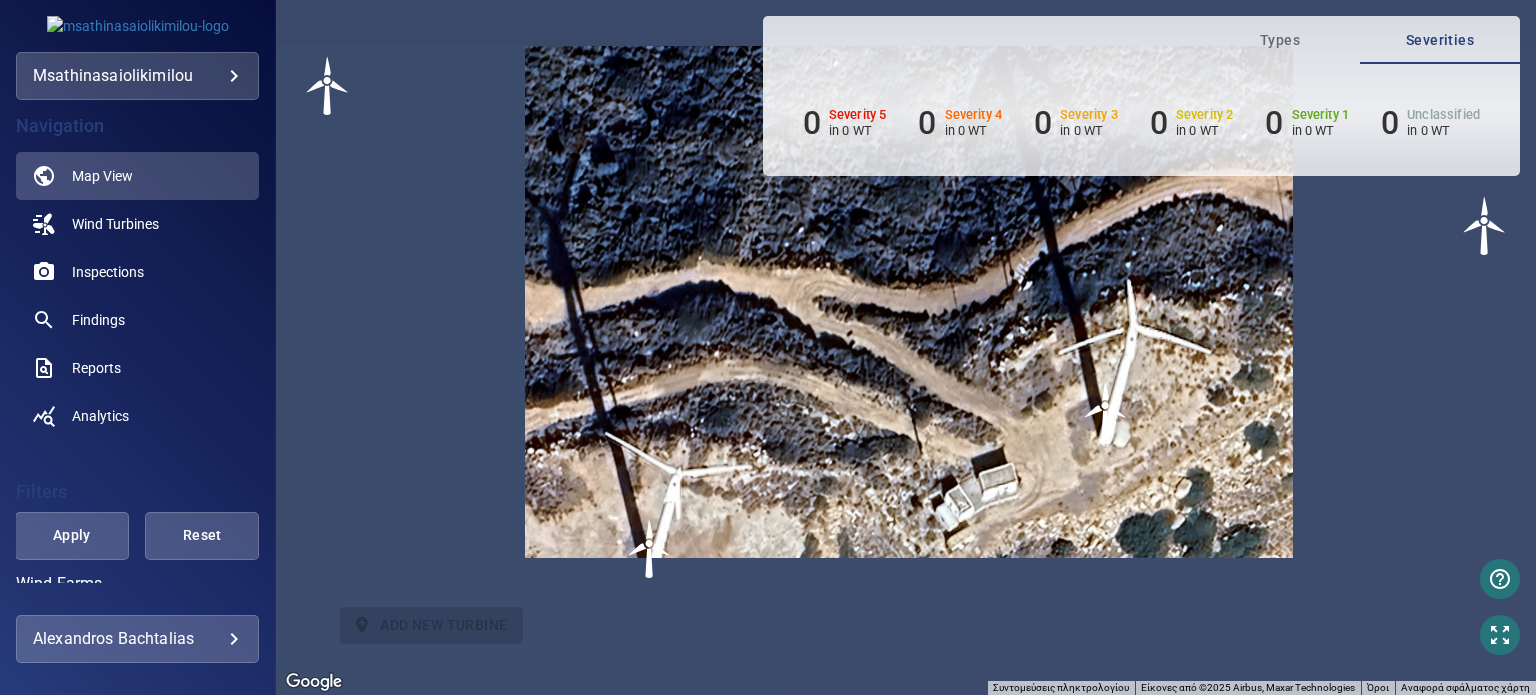 click at bounding box center [650, 549] 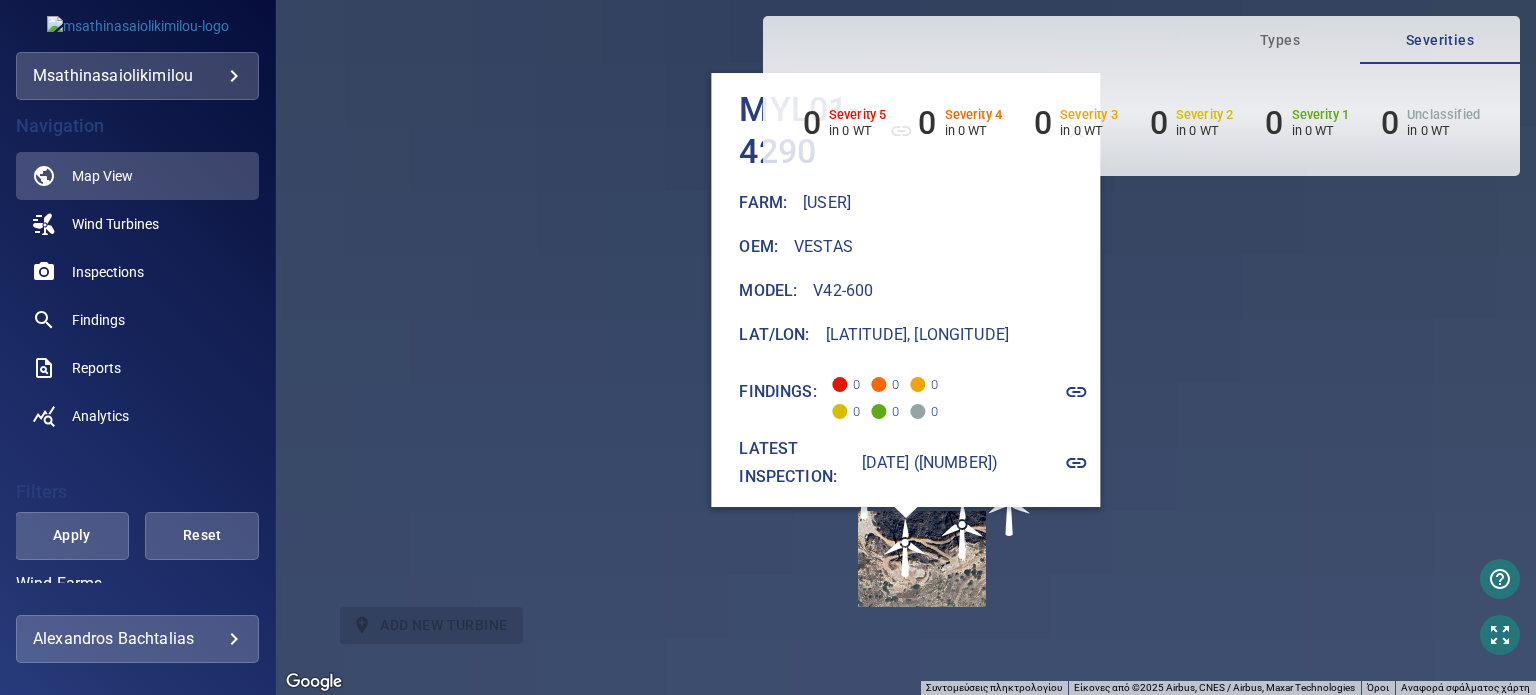 click 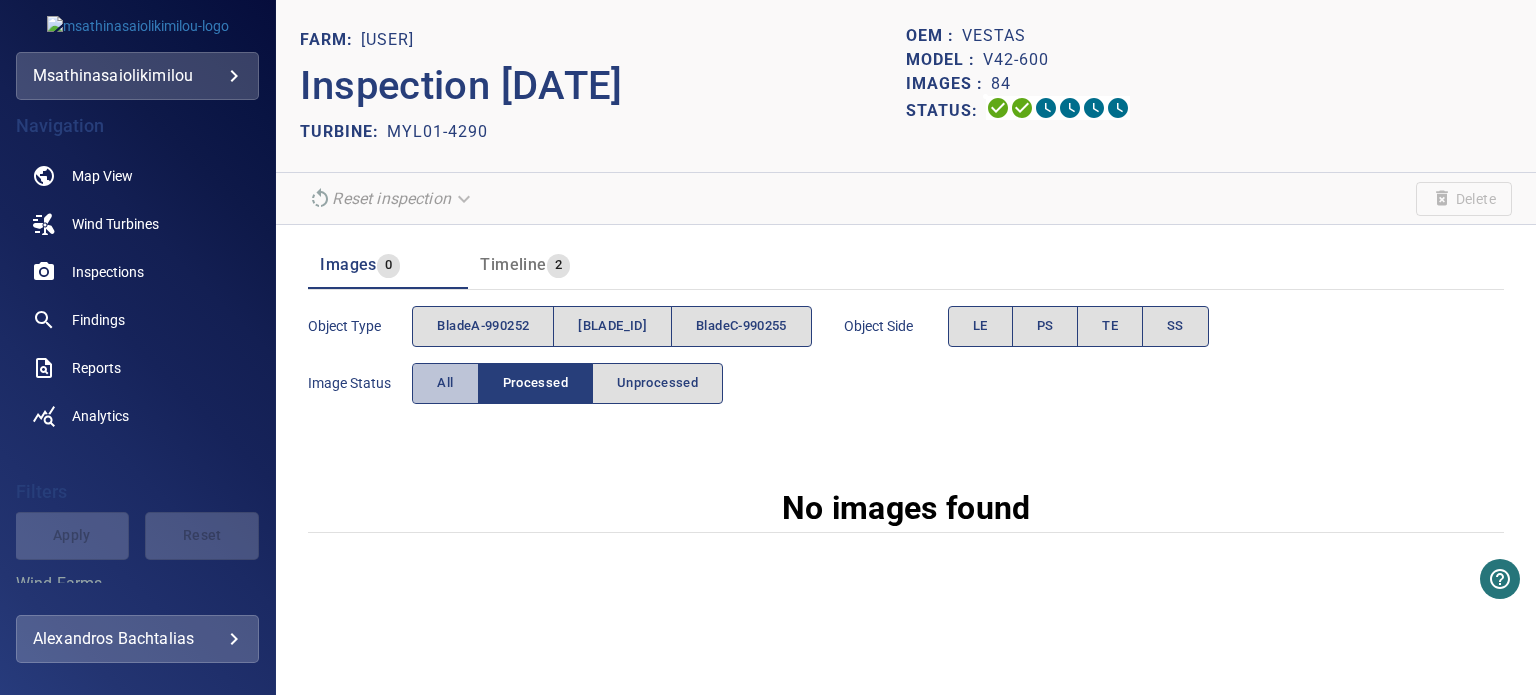click on "All" at bounding box center (445, 383) 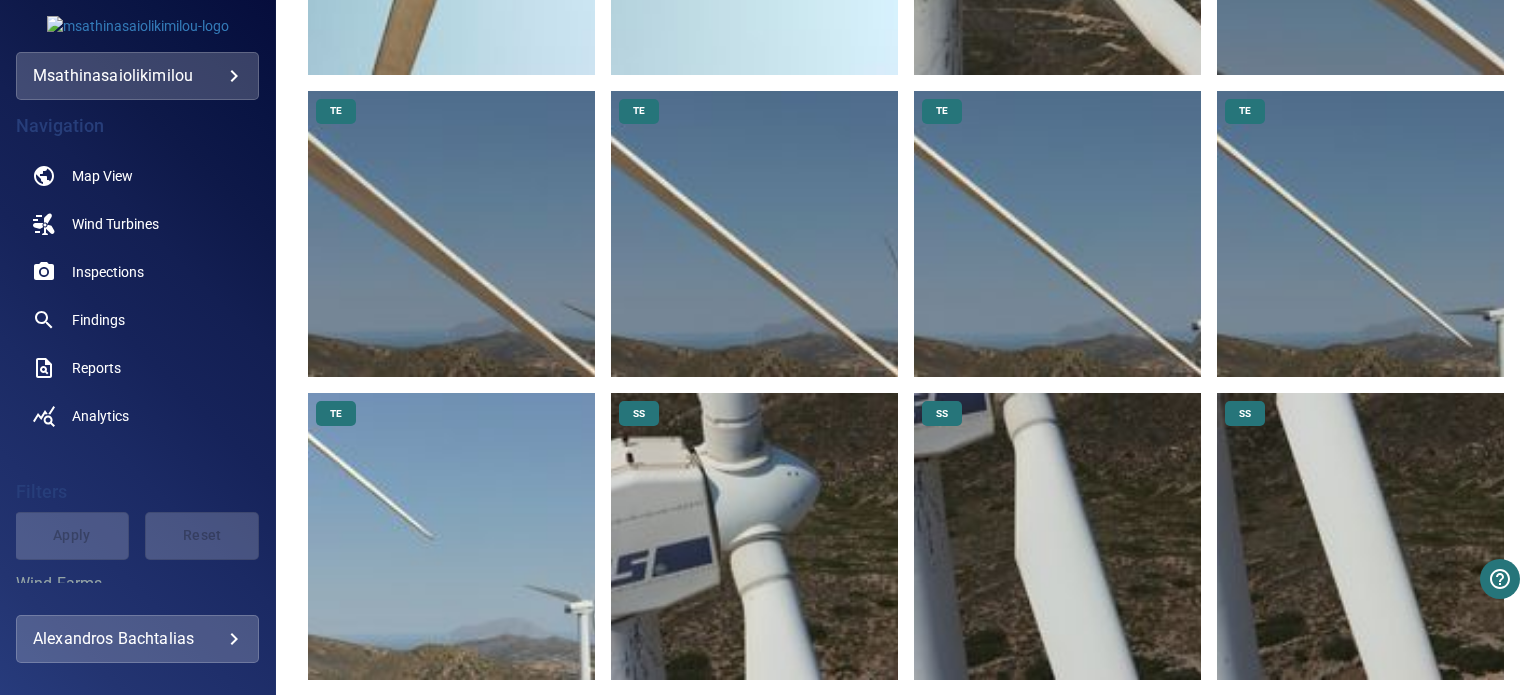 scroll, scrollTop: 5900, scrollLeft: 0, axis: vertical 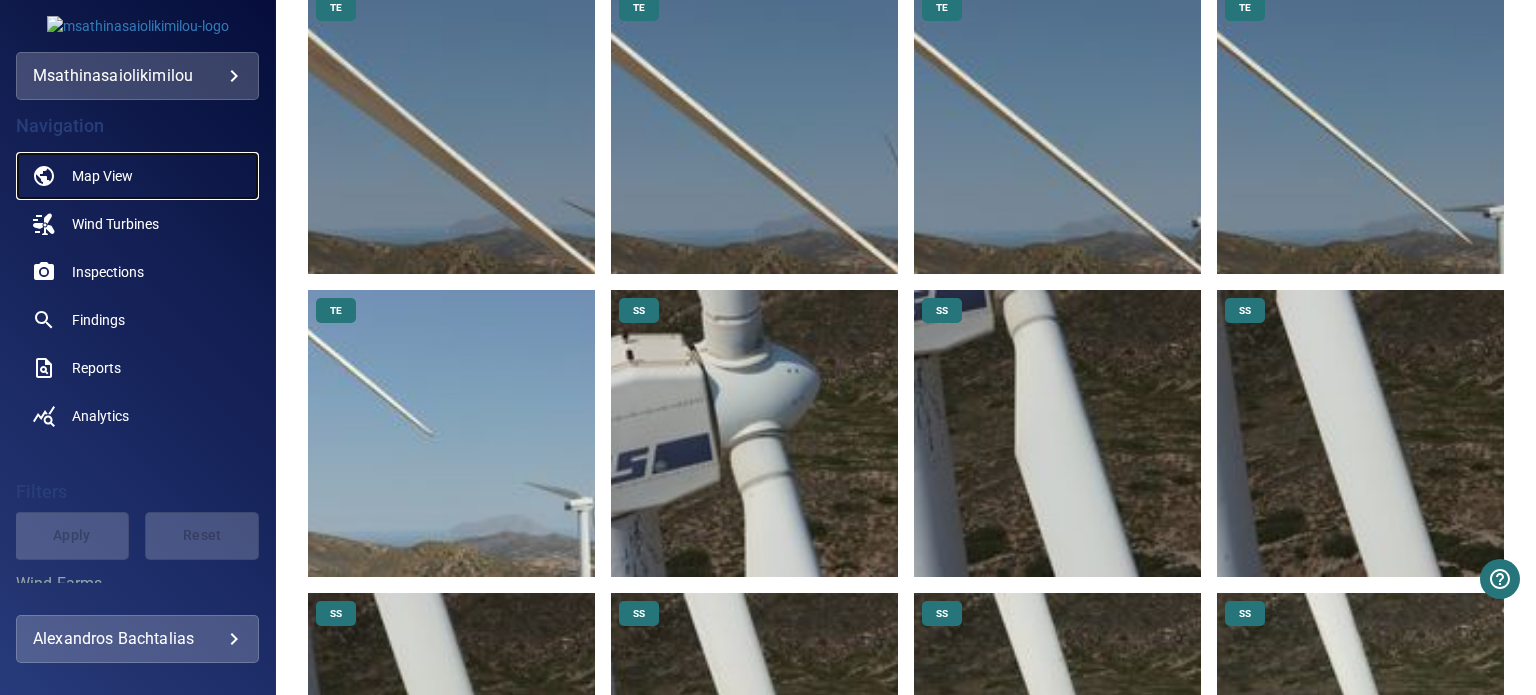 click on "Map View" at bounding box center [102, 176] 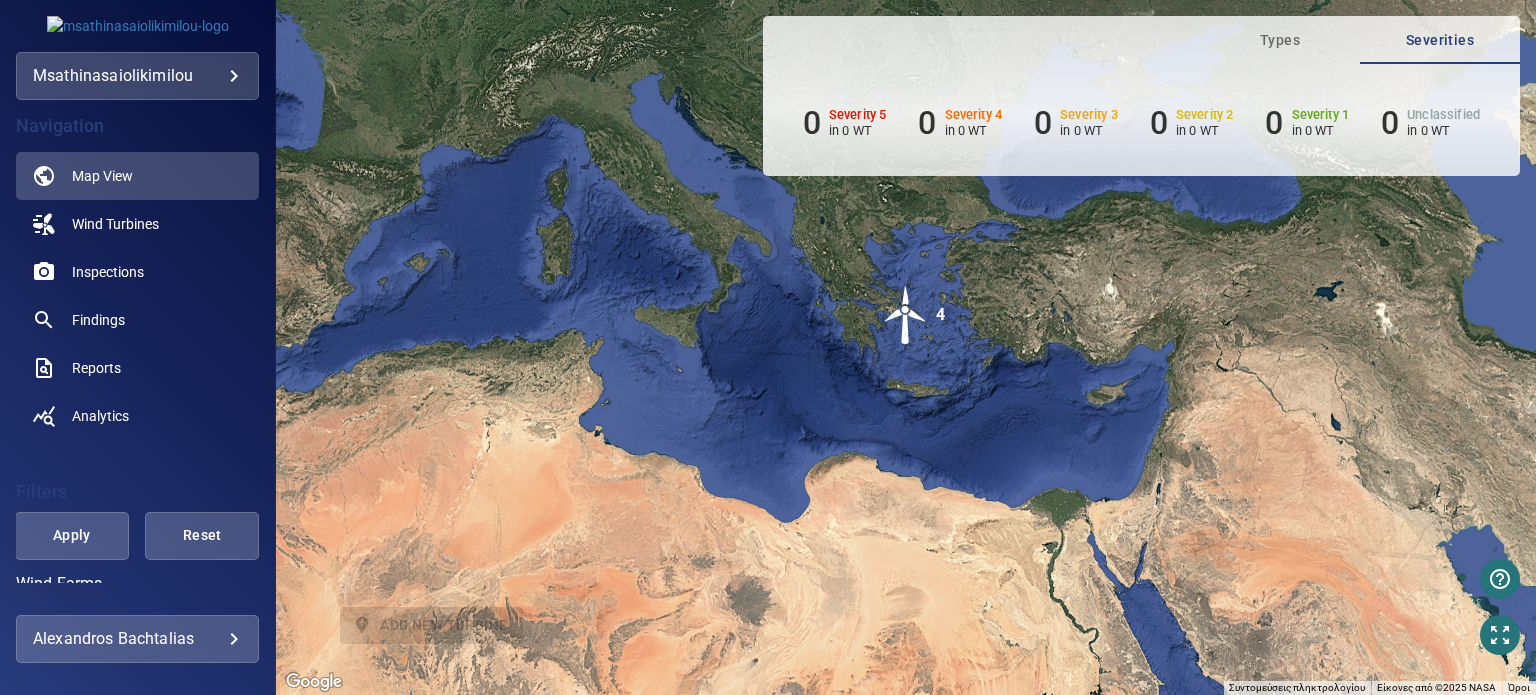 click at bounding box center [906, 315] 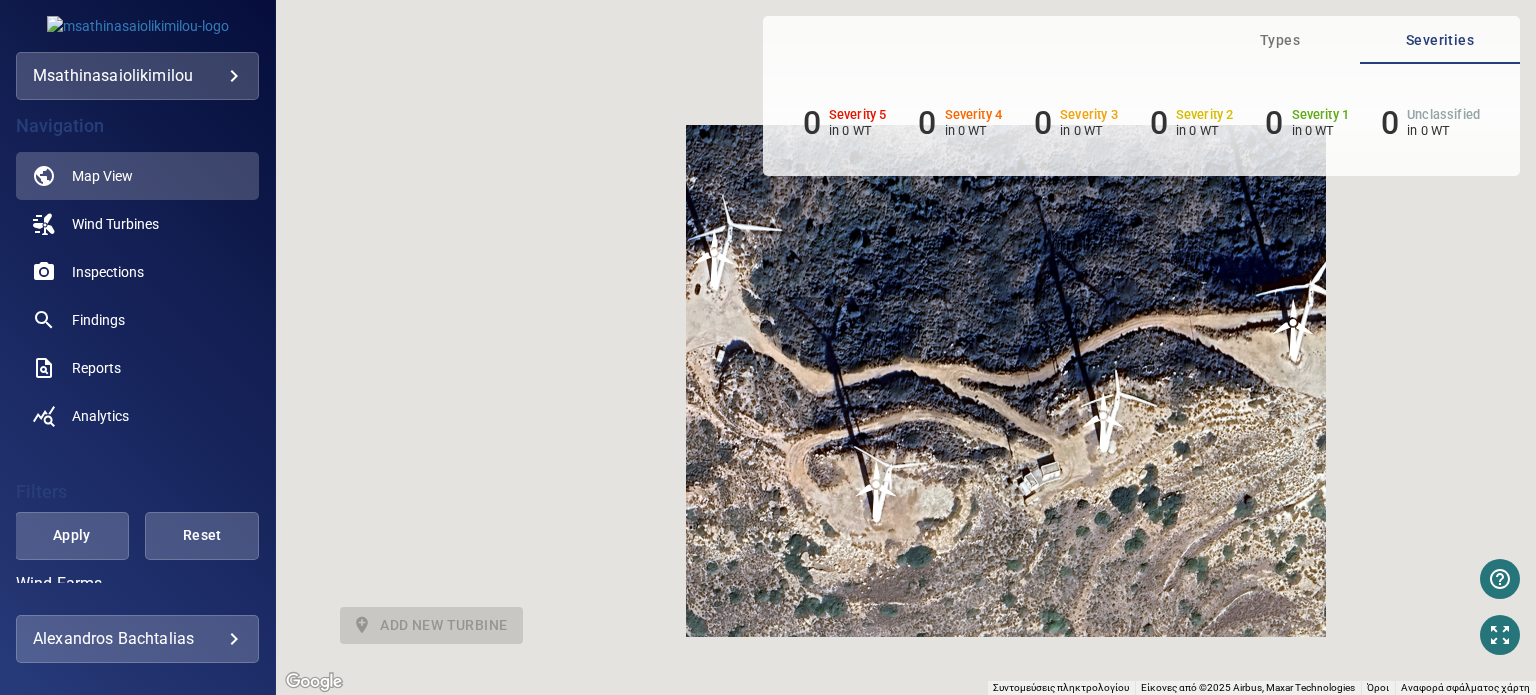drag, startPoint x: 1240, startPoint y: 394, endPoint x: 1031, endPoint y: 438, distance: 213.58136 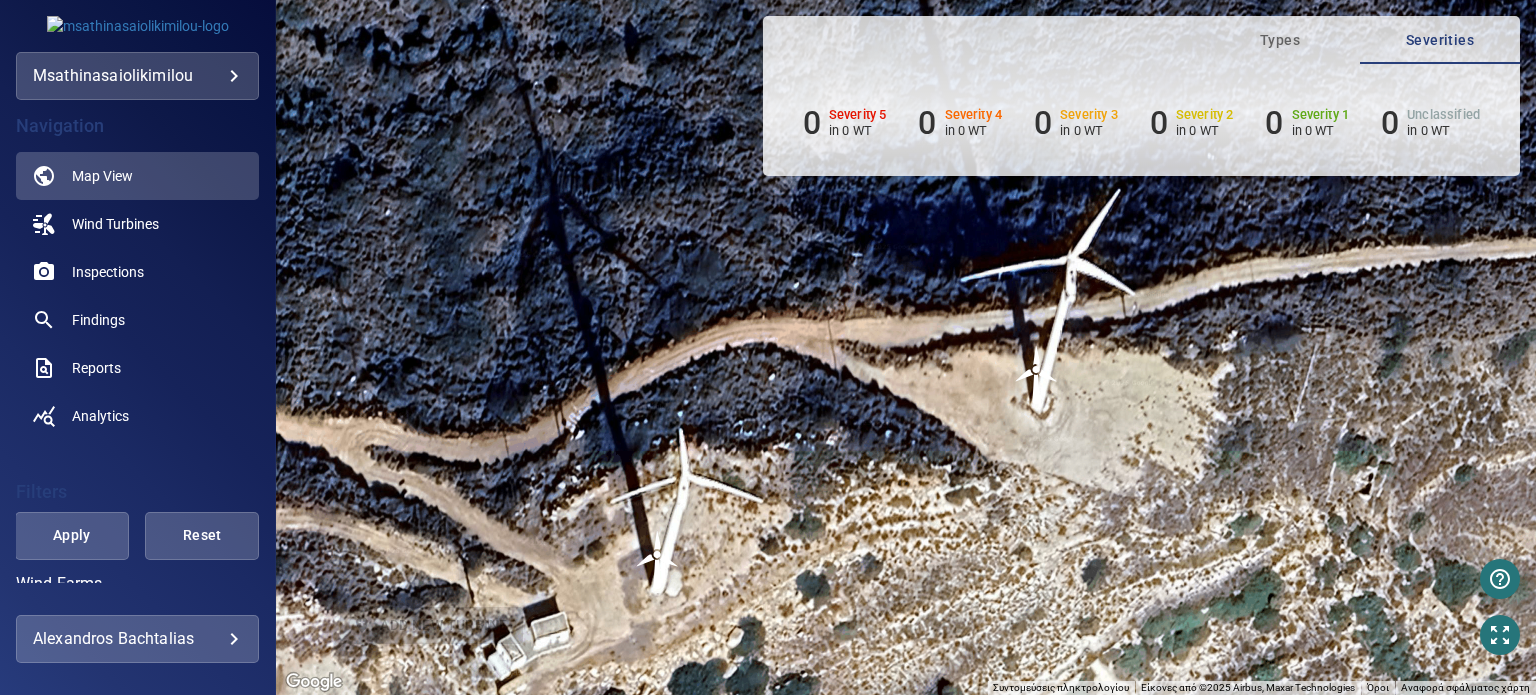 click on "Για να πλοηγηθείτε, πατήστε τα πλήκτρα με τα βέλη. Για να ενεργοποιήσετε τη μεταφορά με το πληκτρολόγιο, πατήστε Alt + Enter. Όταν βρίσκεστε στην κατάσταση μεταφοράς με το πληκτρολόγιο, χρησιμοποιήστε τα πλήκτρα βέλους για να μετακινήσετε τον δείκτη. Για να ολοκληρώσετε τη μεταφορά, πατήστε το πλήκτρο Enter. Για να ακυρώσετε, πατήστε Escape." at bounding box center [906, 347] 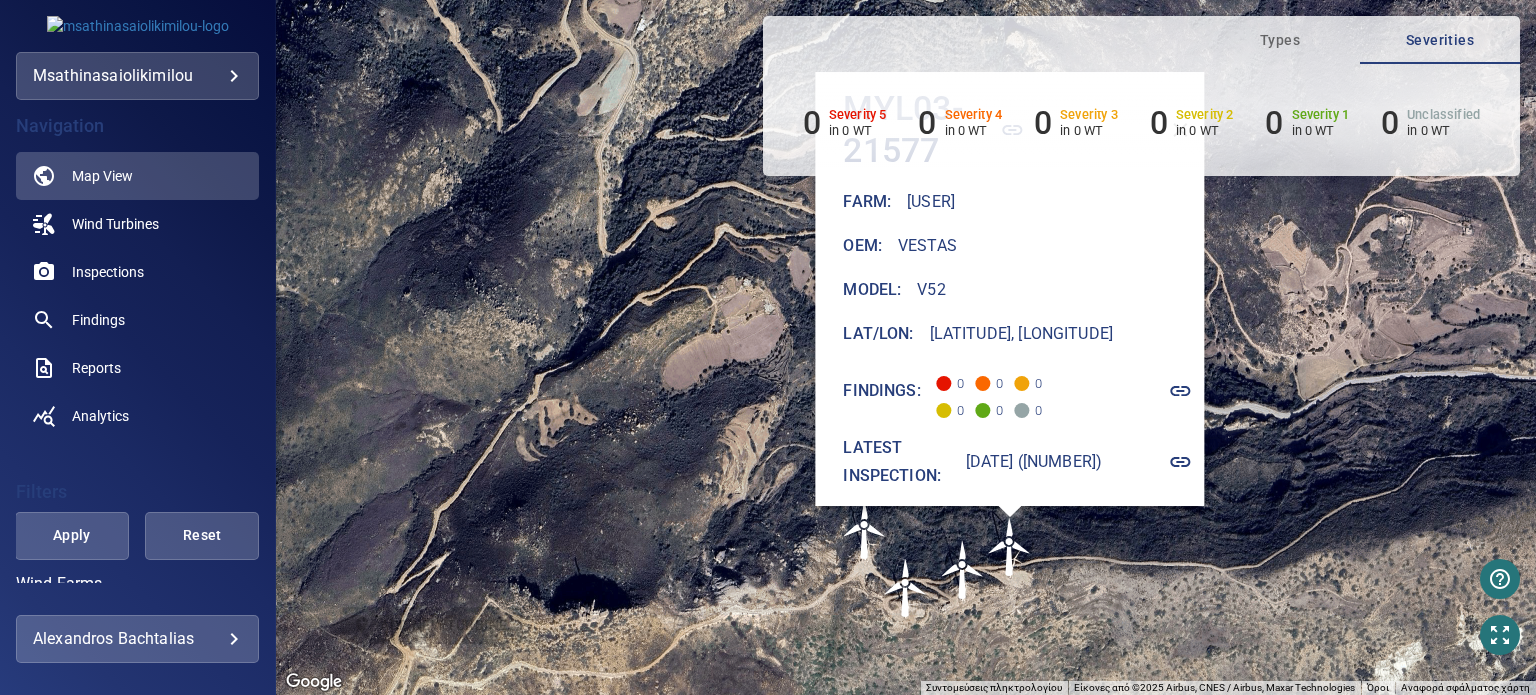 click 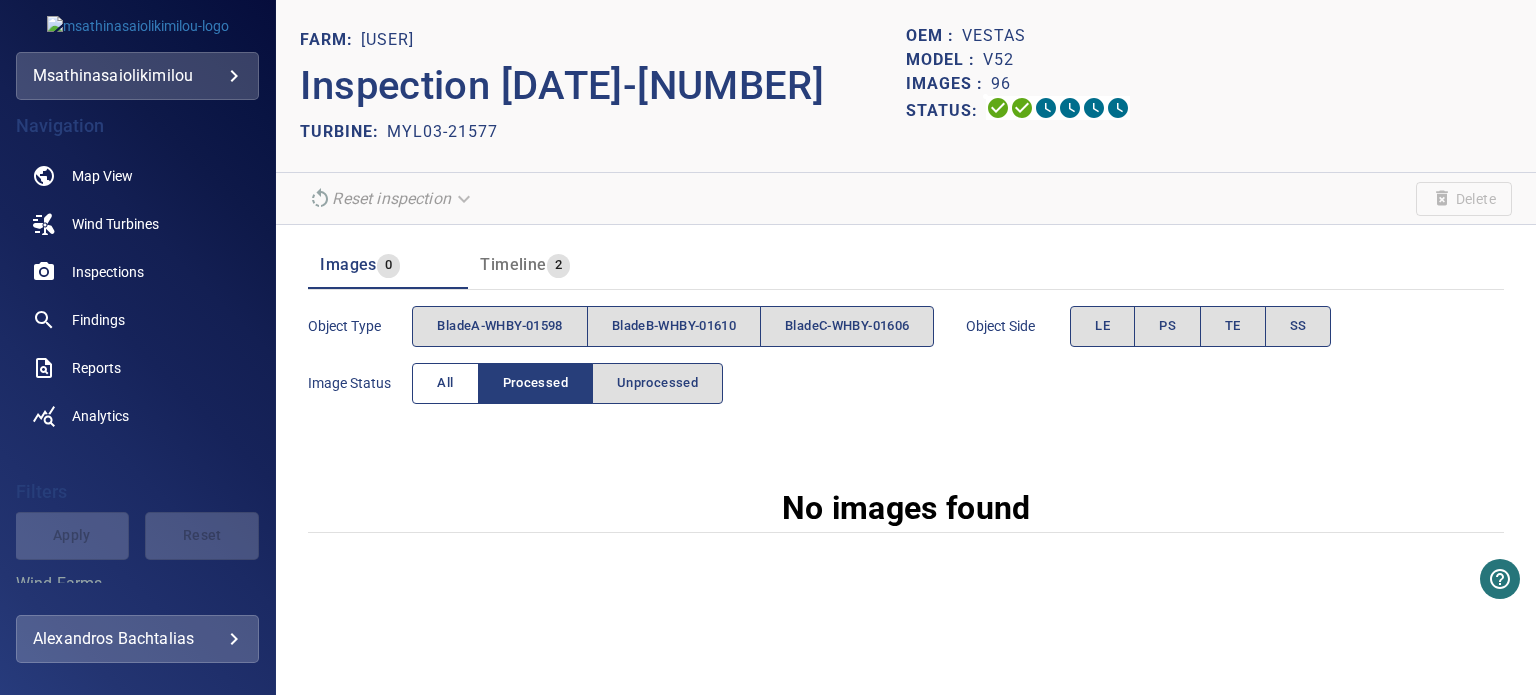 click on "All" at bounding box center [445, 383] 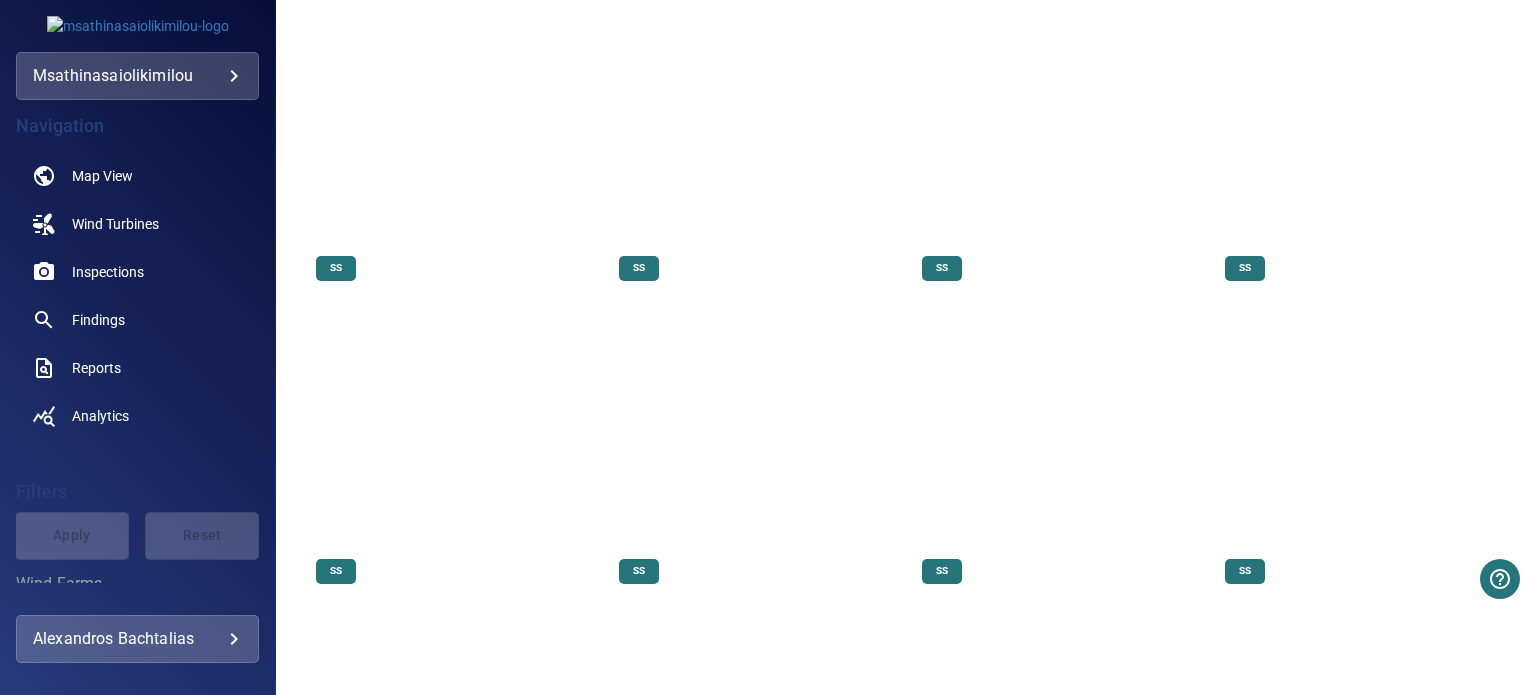 scroll, scrollTop: 4400, scrollLeft: 0, axis: vertical 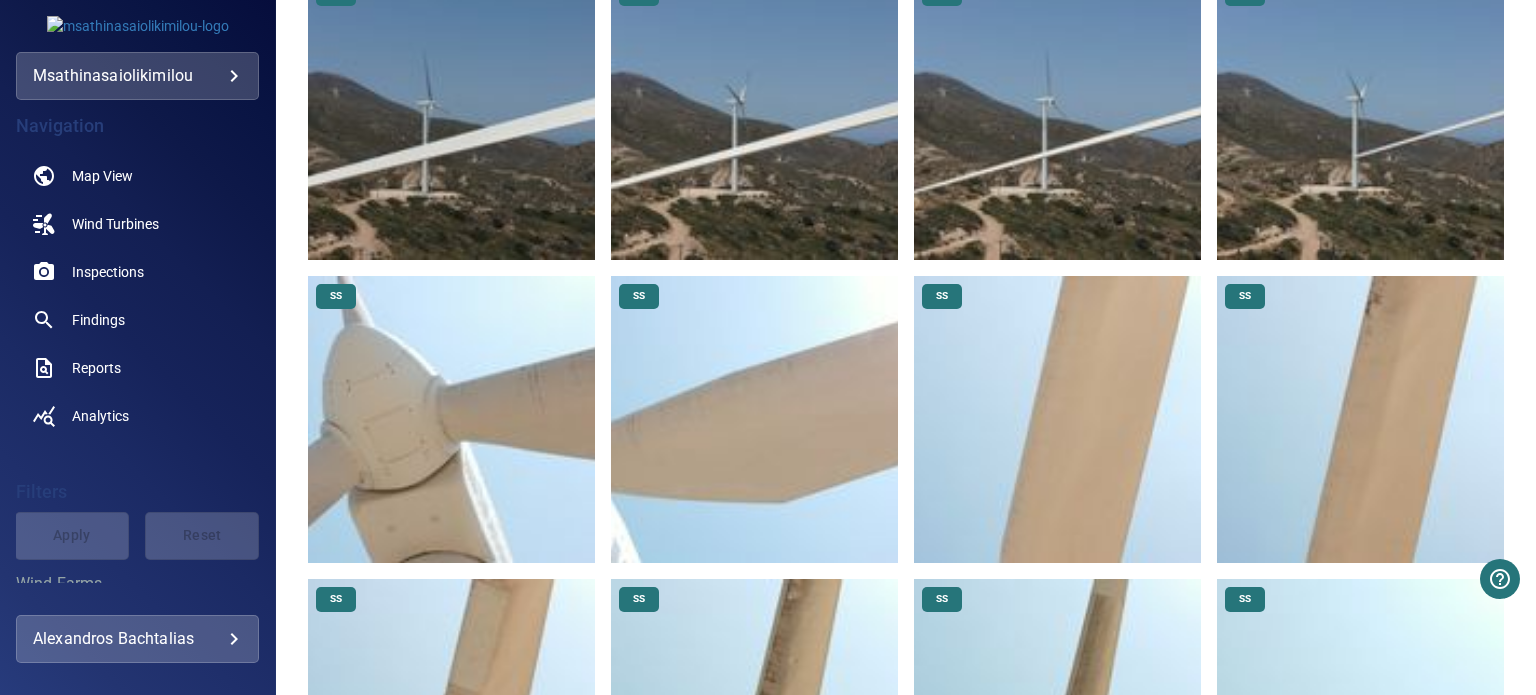 click at bounding box center (754, 419) 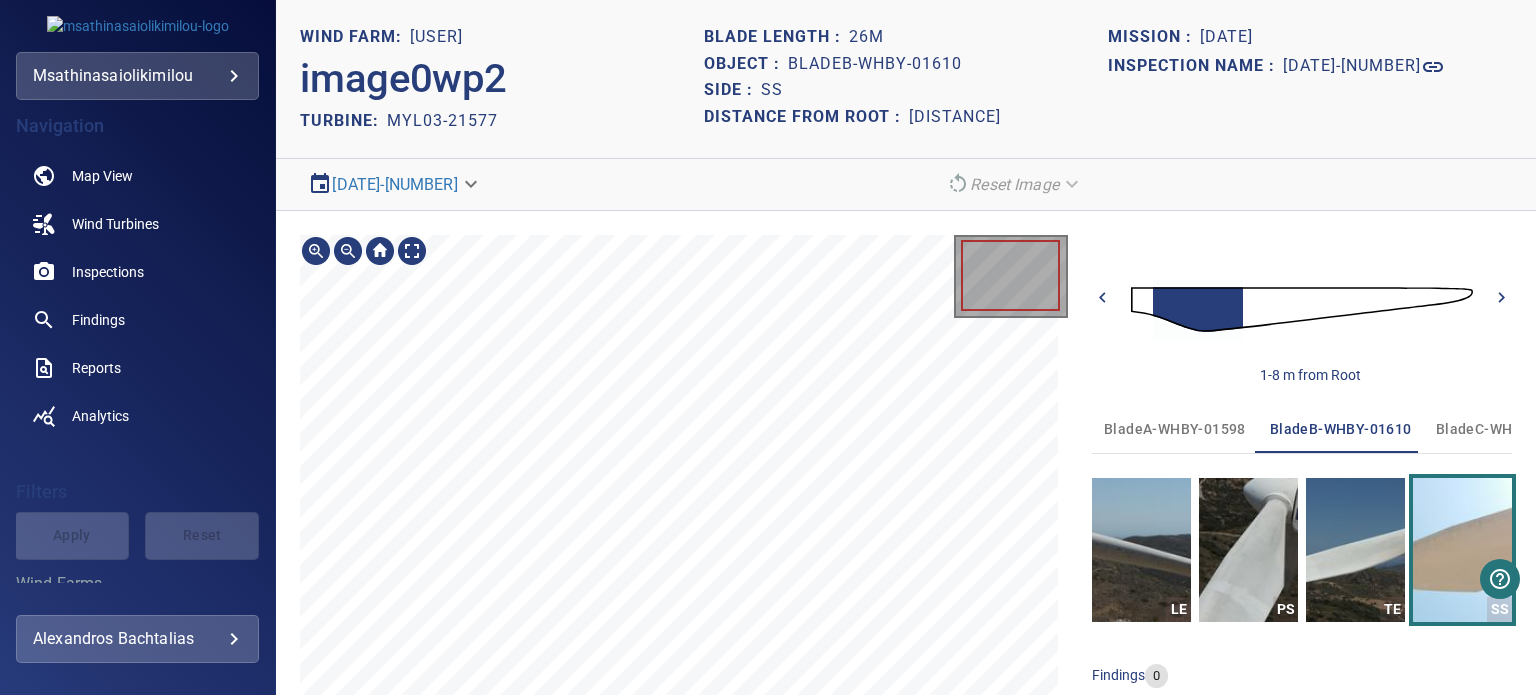 scroll, scrollTop: 89, scrollLeft: 0, axis: vertical 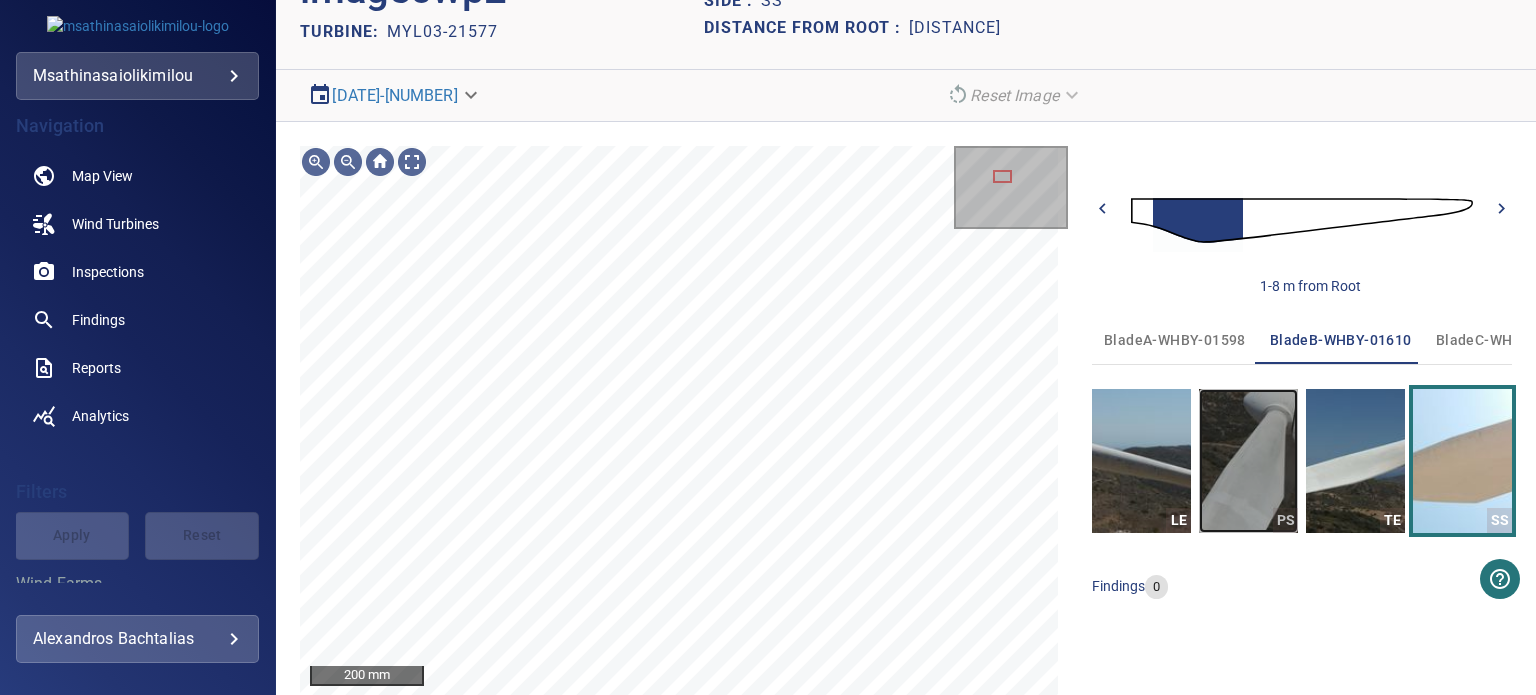 click at bounding box center [1248, 461] 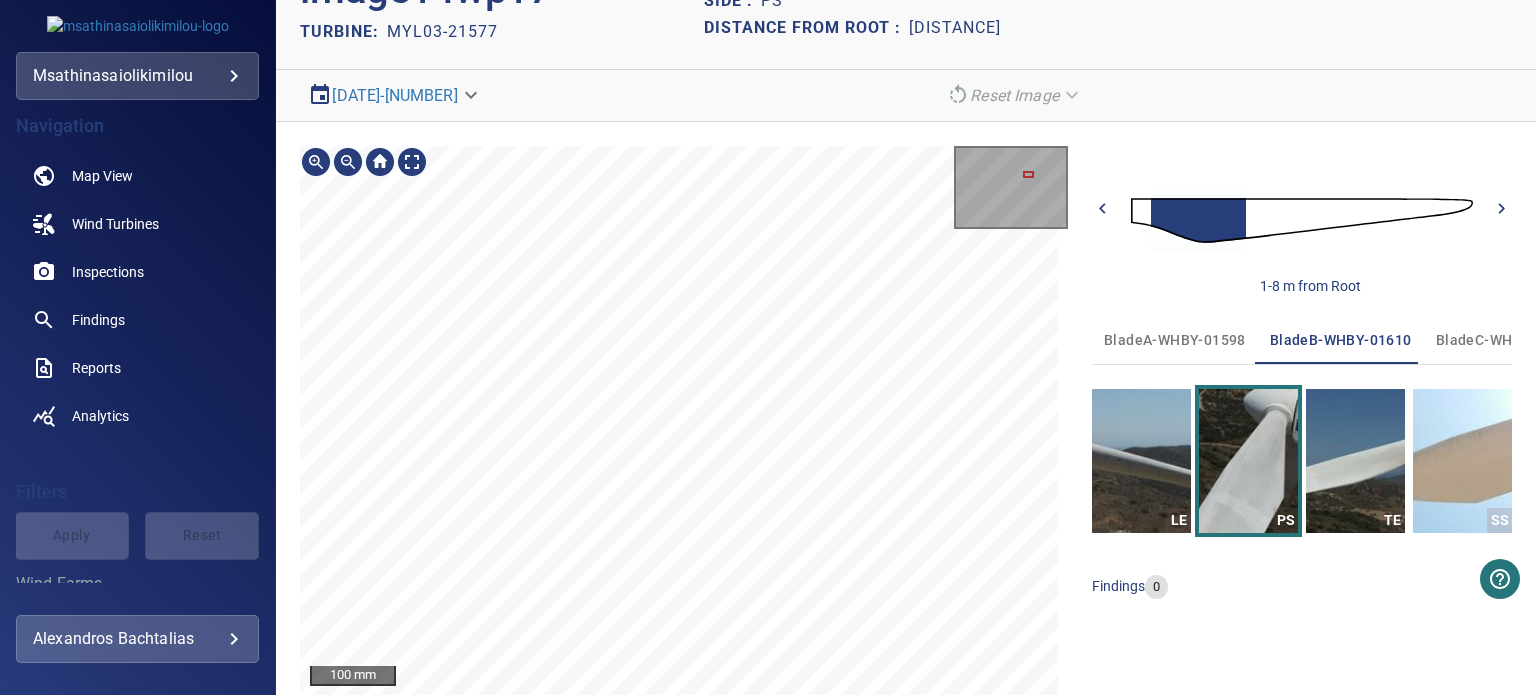 click on "• Upload Speed: 2.19 MB/s
• Upload Speed: 2.01 MB/s
• Upload Speed: 3.43 MB/s
©[YEAR] Δεδομένα χάρτη
• Upload Speed: 3.53 MB/s
• Upload Speed: 3.64 MB/s
• Upload Speed: 2.48 MB/s
• Upload Speed: 2.00 MB/s
Upload Progress 5 total  • Upload Speed: 2.48 MB/s  • Estimated time remaining: 0 minutes [USER]/[USER]/[ID]-[NUMBER]/[DATE]-[NUMBER] UPLOADING 98% [USER]/[USER]/[ID]-[NUMBER]/[DATE]-[NUMBER] COMPLETED 100% [USER]/[USER]/[ID]-[NUMBER]/[DATE]-[NUMBER] COMPLETED 100% [USER]/[USER]/[ID]-[NUMBER]/[DATE]-[NUMBER] COMPLETED 100% [USER]/[USER]/[ID]-[NUMBER]/[DATE]-[NUMBER] COMPLETED 100% Cancel" at bounding box center (768, 347) 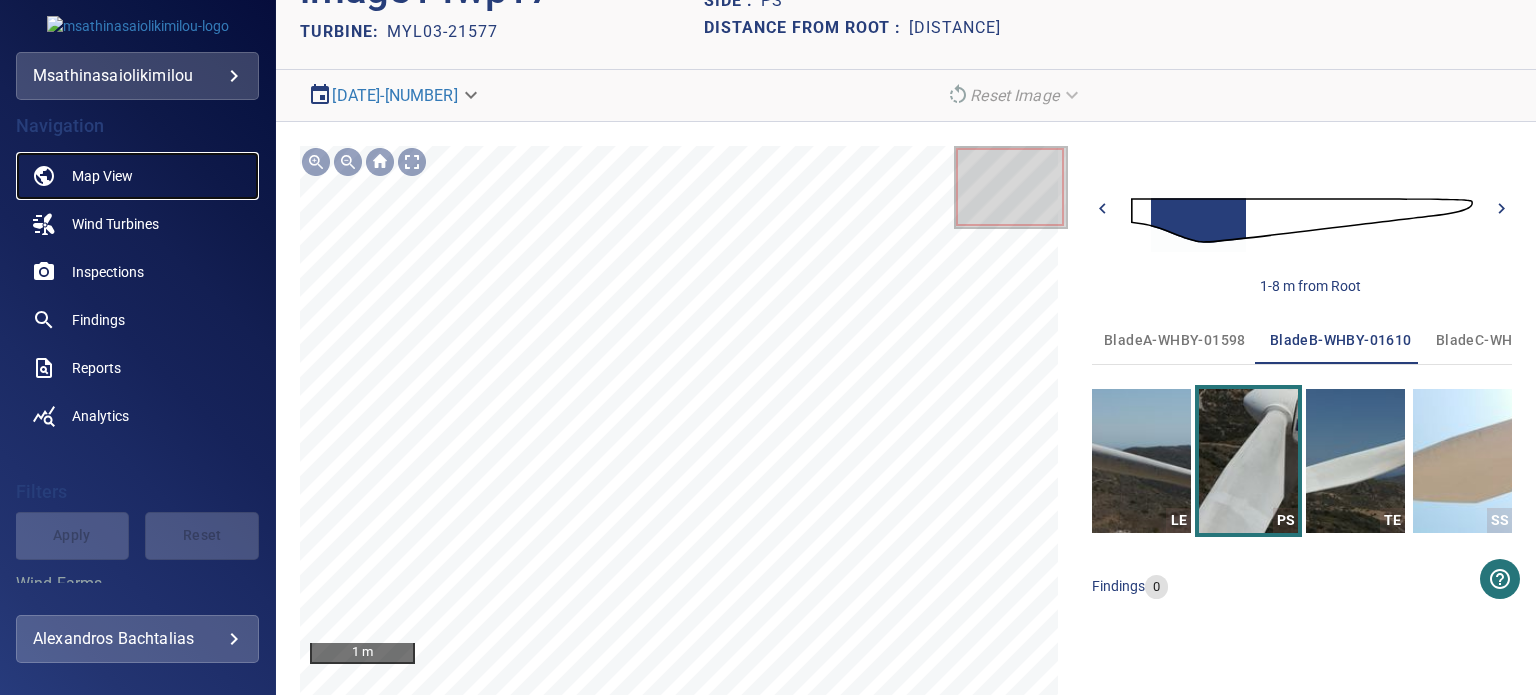 click on "Map View" at bounding box center (102, 176) 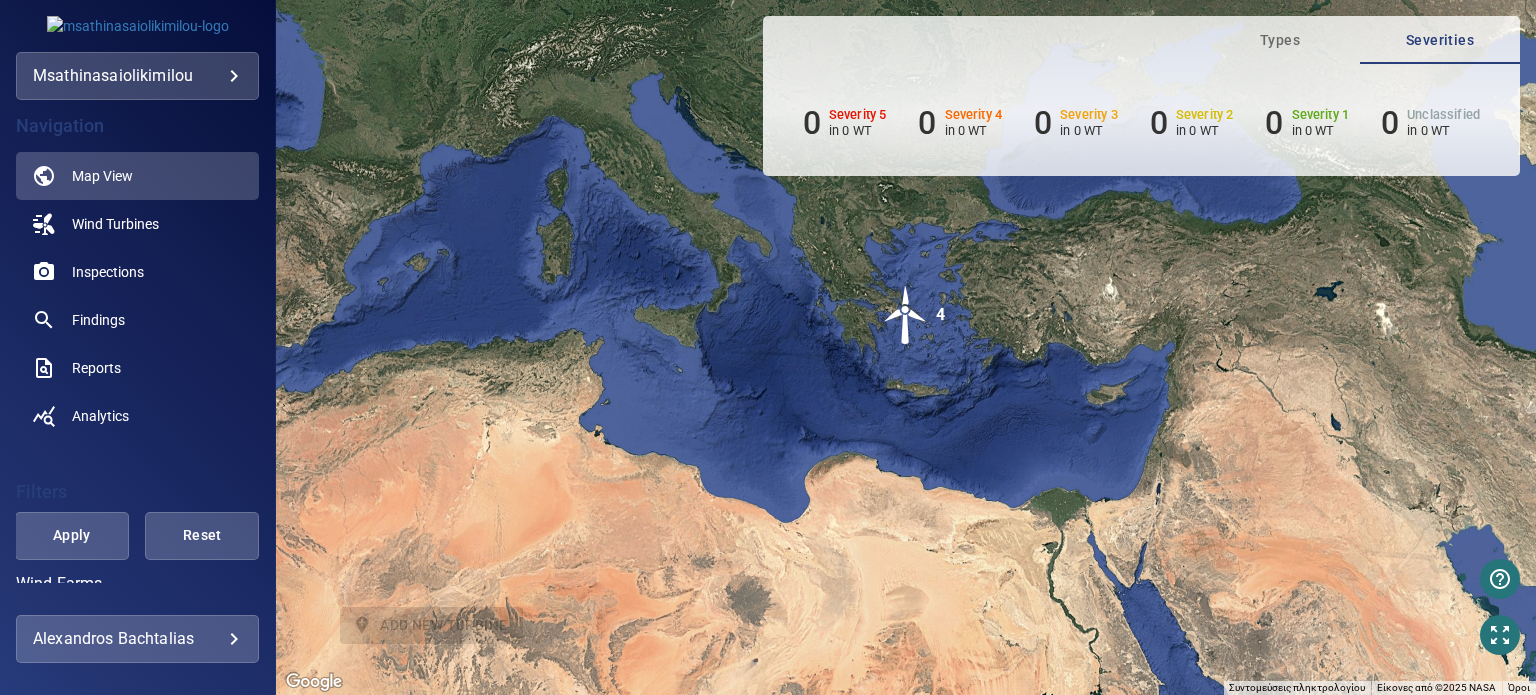 click at bounding box center [906, 315] 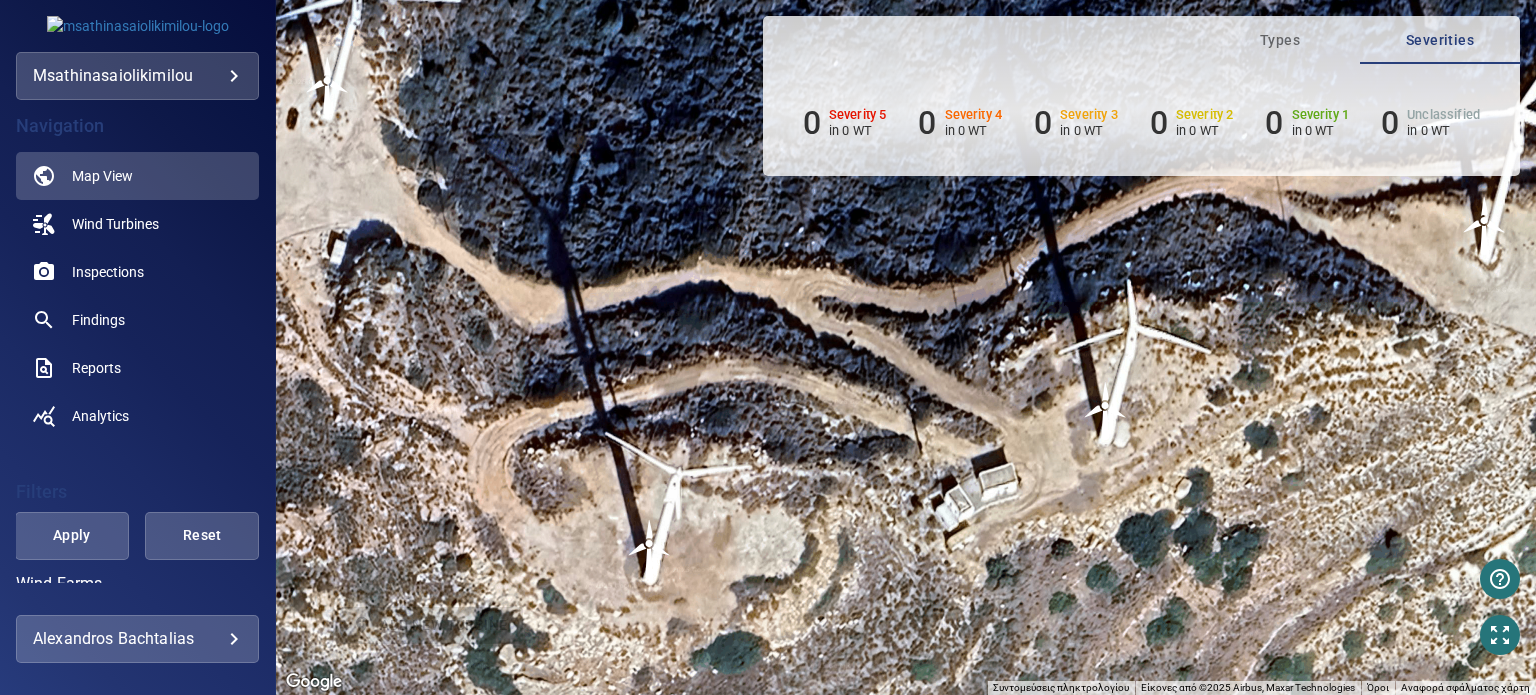 click at bounding box center [650, 549] 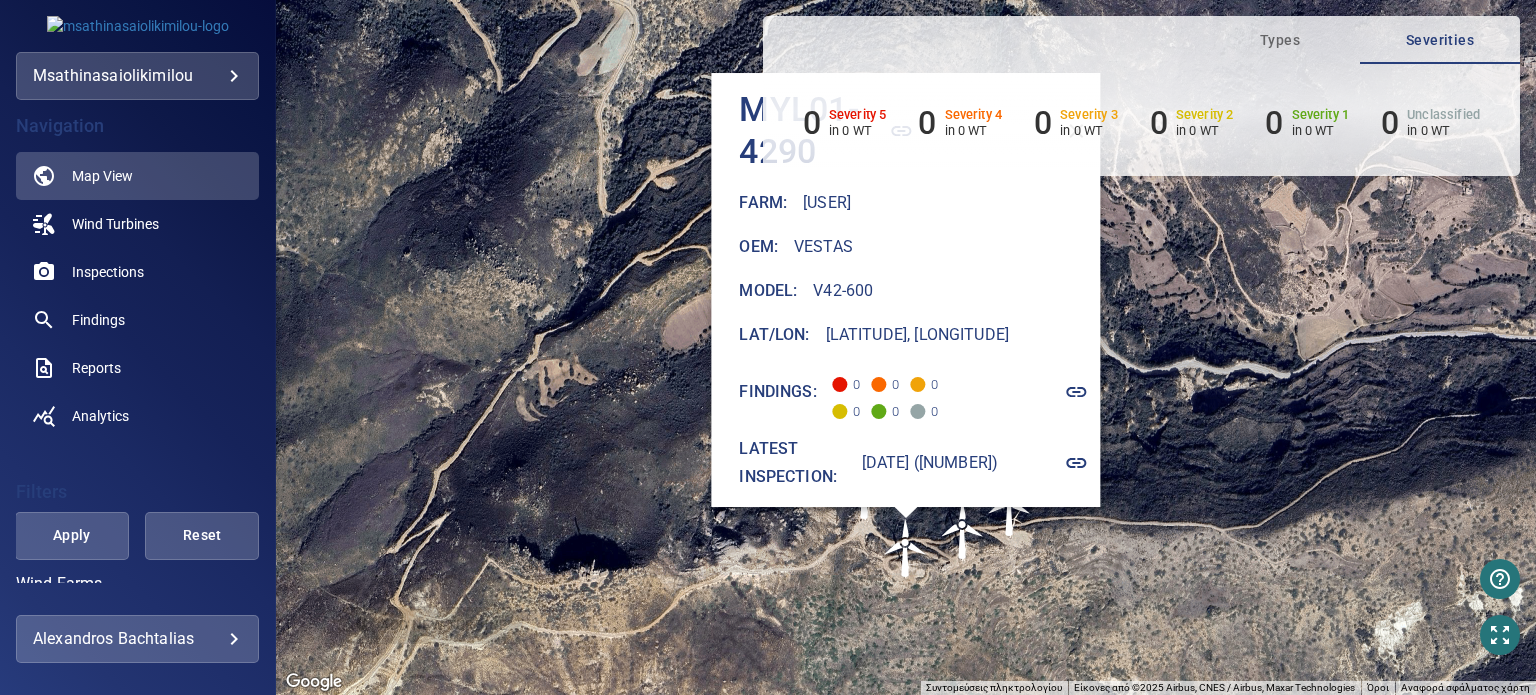 click 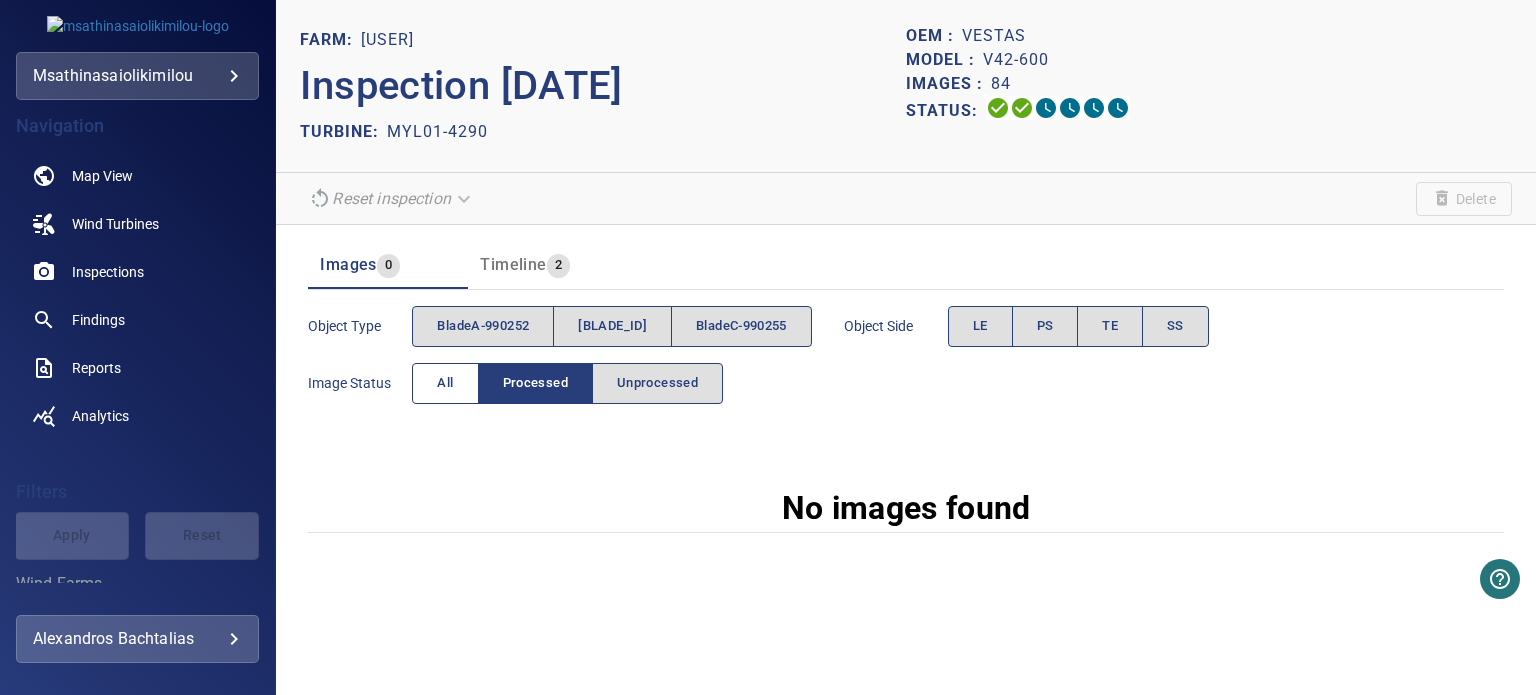 click on "All" at bounding box center (445, 383) 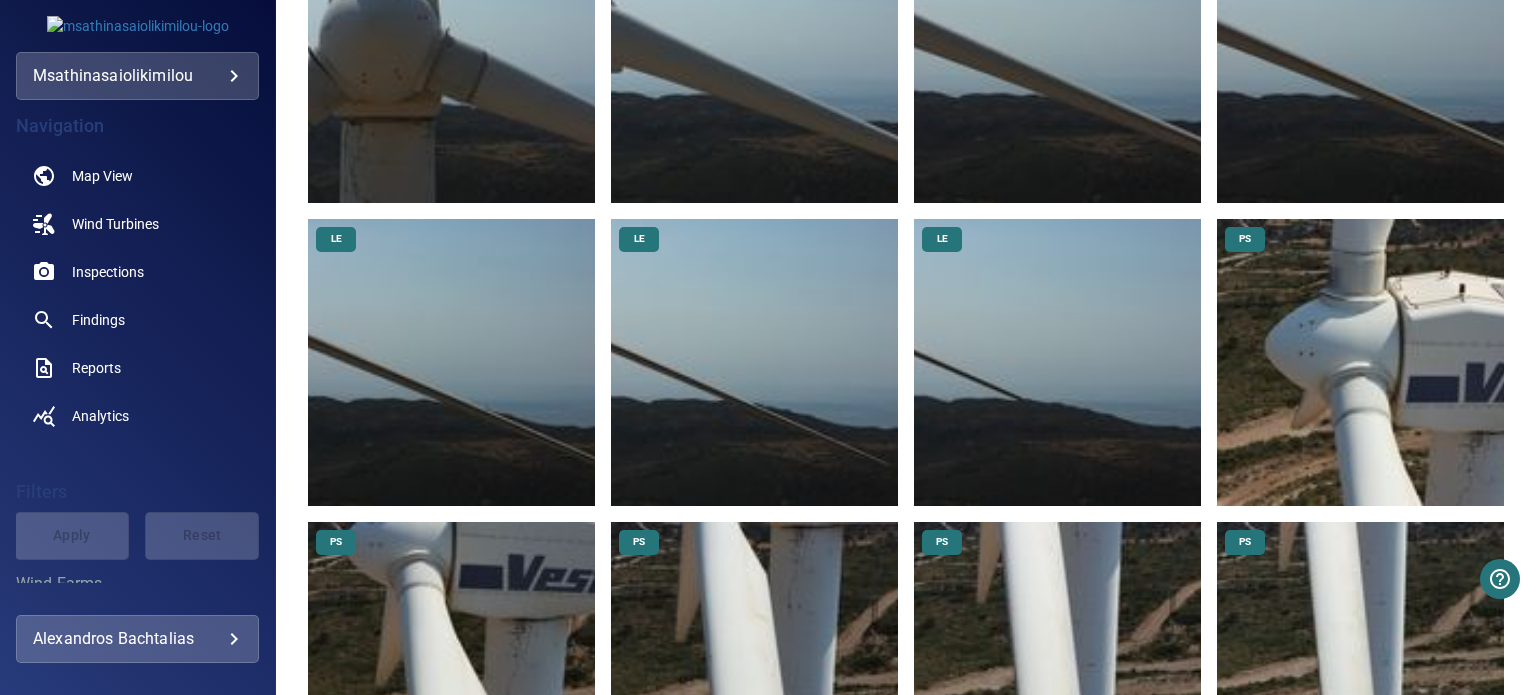 scroll, scrollTop: 2900, scrollLeft: 0, axis: vertical 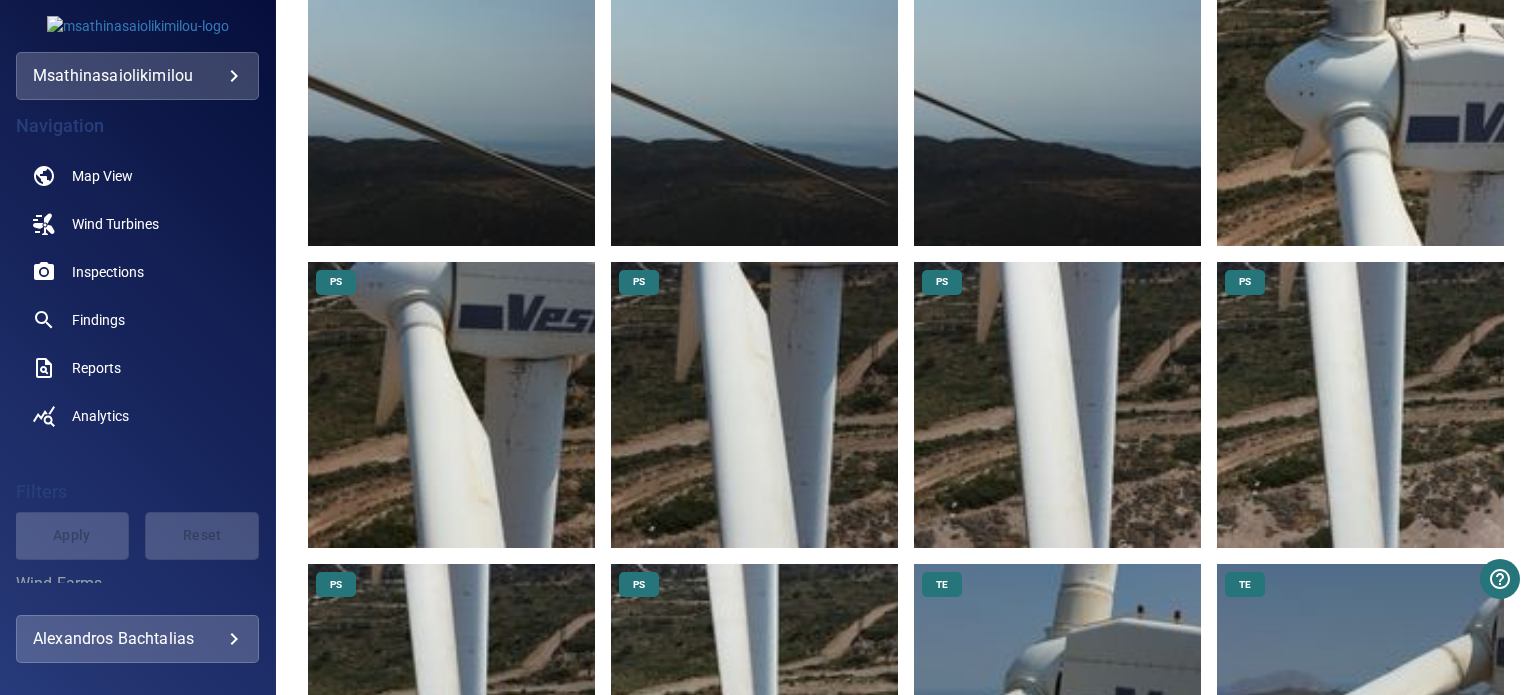 click at bounding box center (1360, 102) 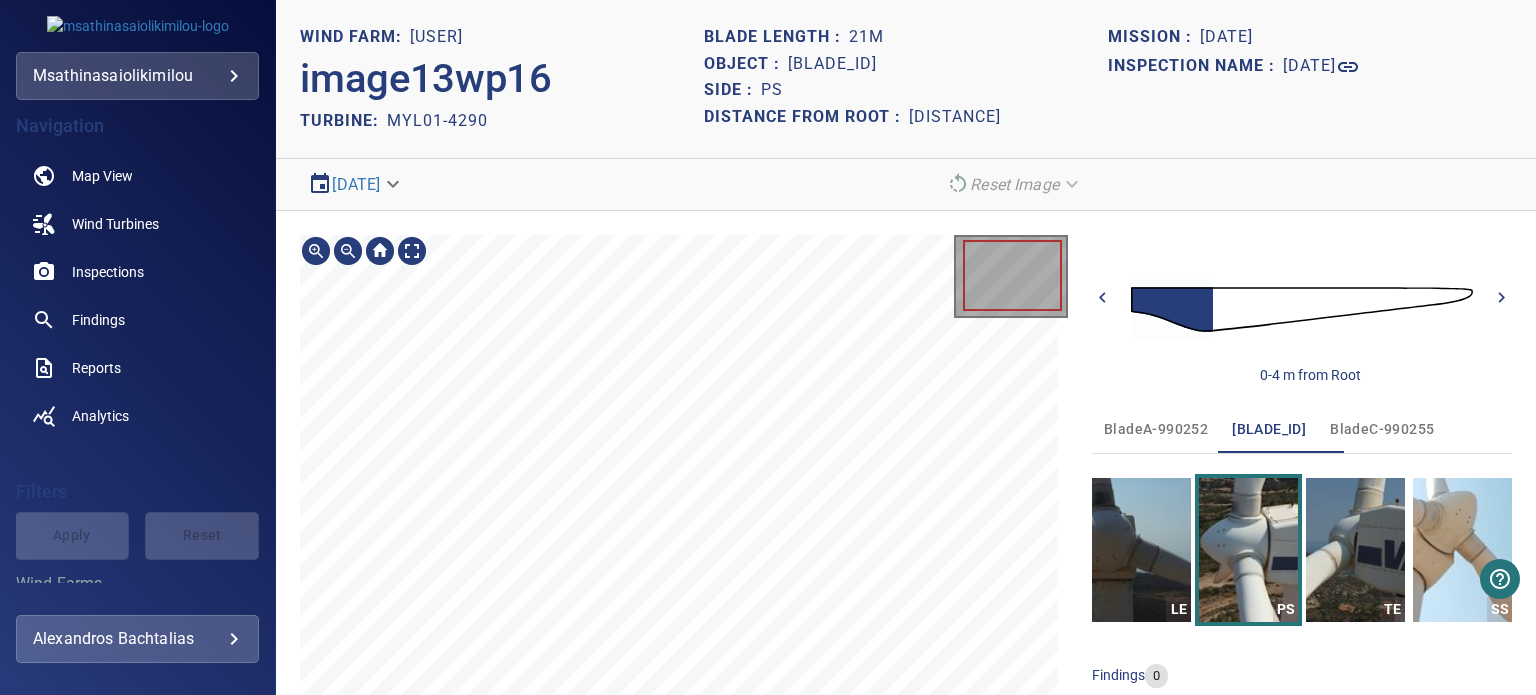 scroll, scrollTop: 89, scrollLeft: 0, axis: vertical 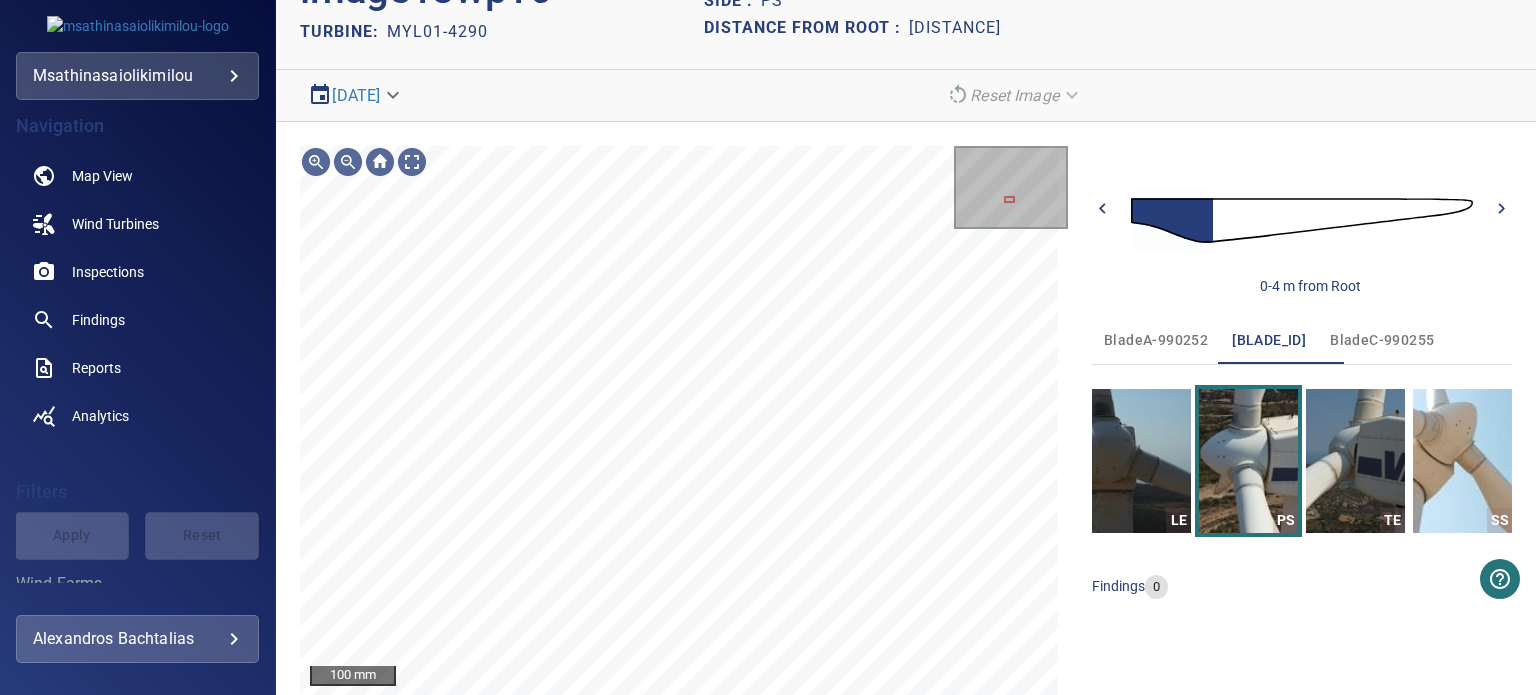 click on "100 mm Image Filters 0-4 m from Root chevron_left chevron_right bladeA-990252 bladeB-990254 bladeC-990255 LE PS TE SS findings 0" at bounding box center (906, 449) 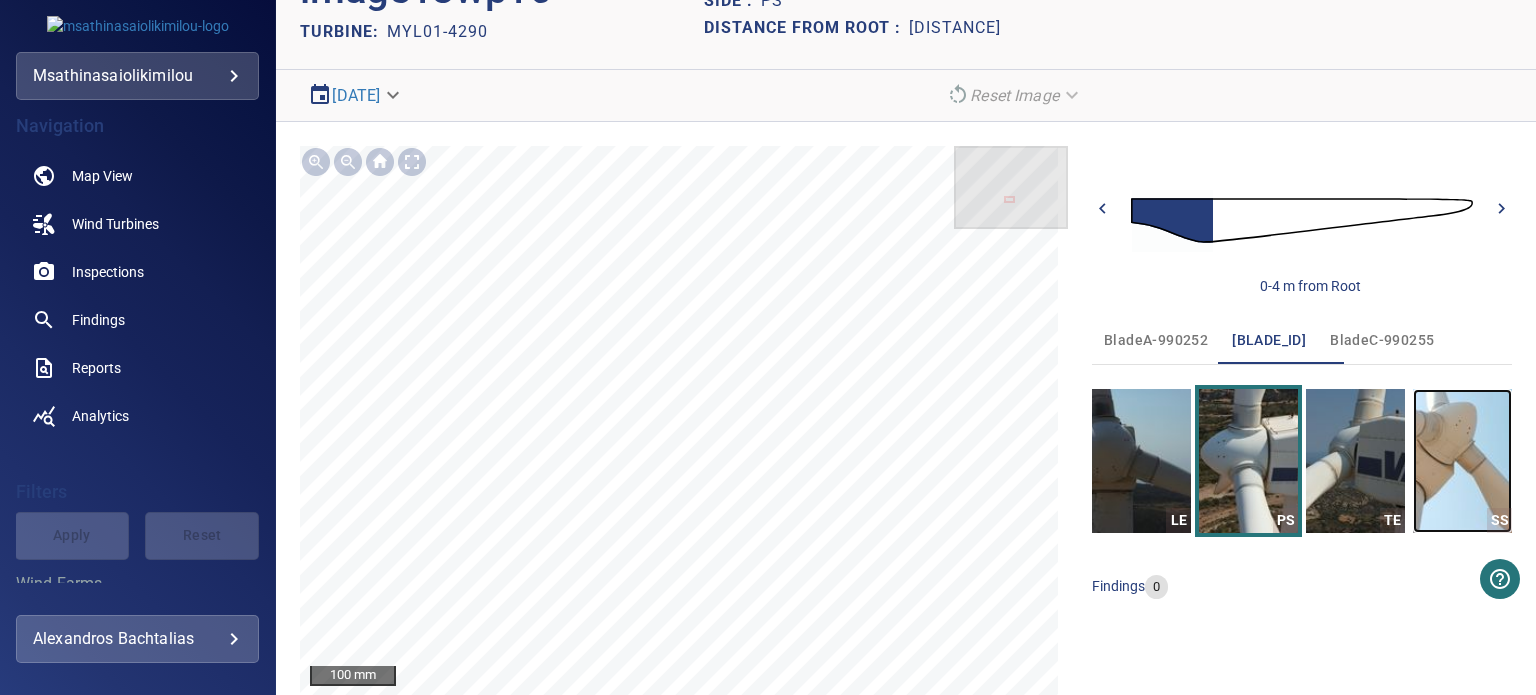 click at bounding box center [1462, 461] 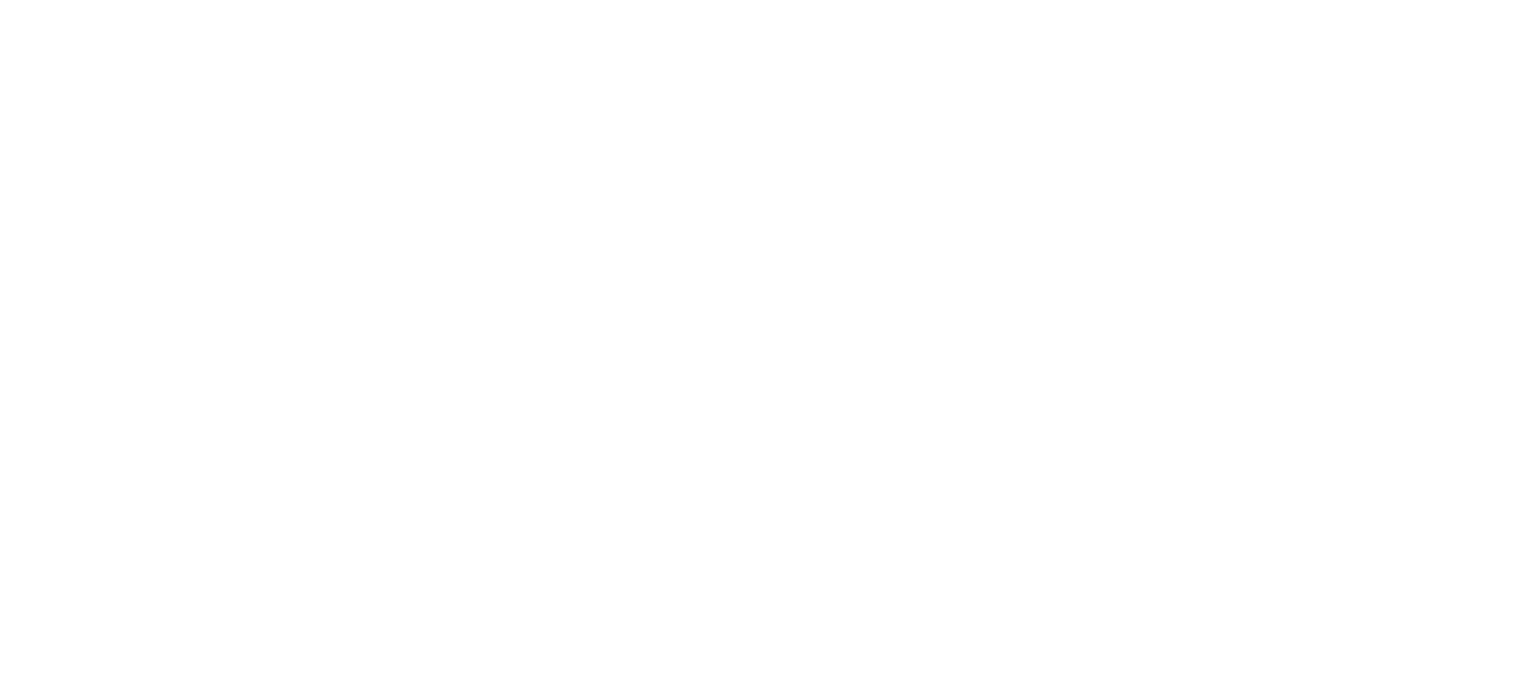 scroll, scrollTop: 0, scrollLeft: 0, axis: both 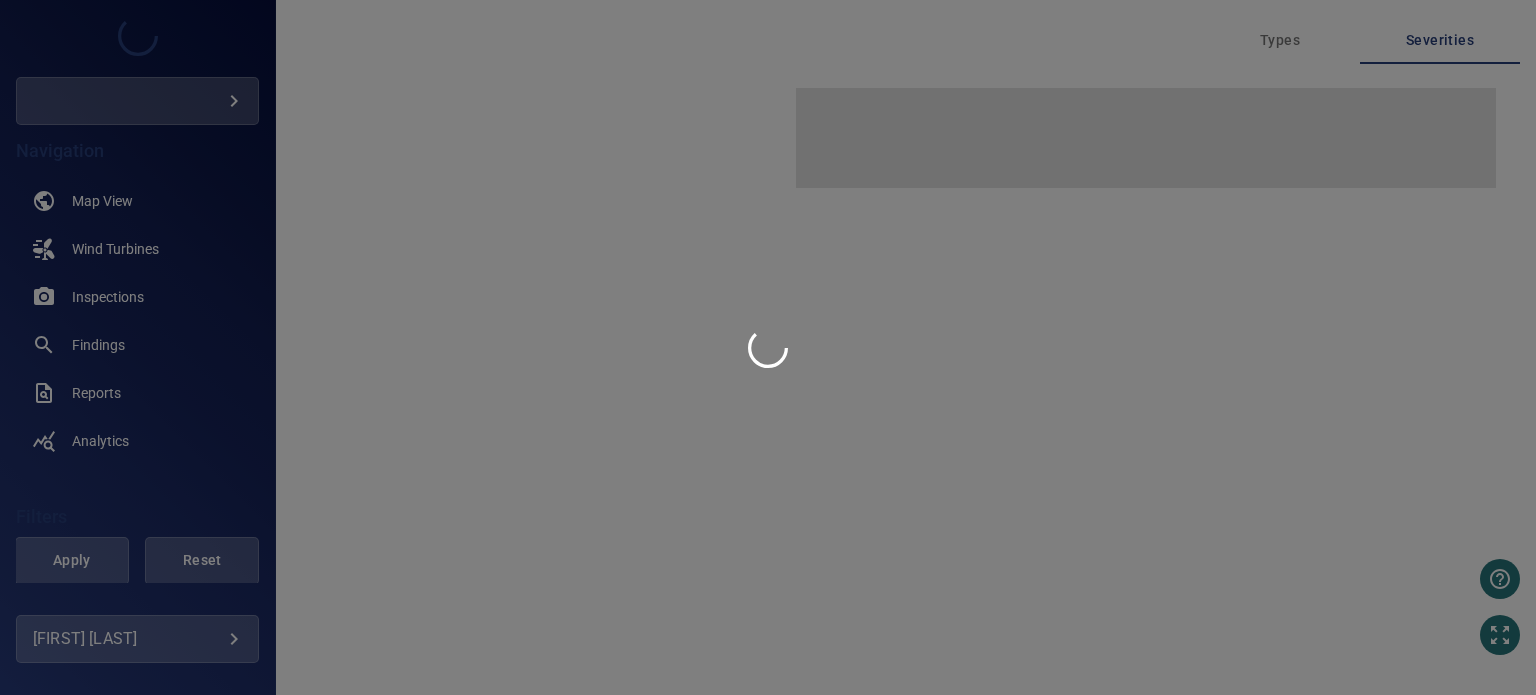 type on "*********" 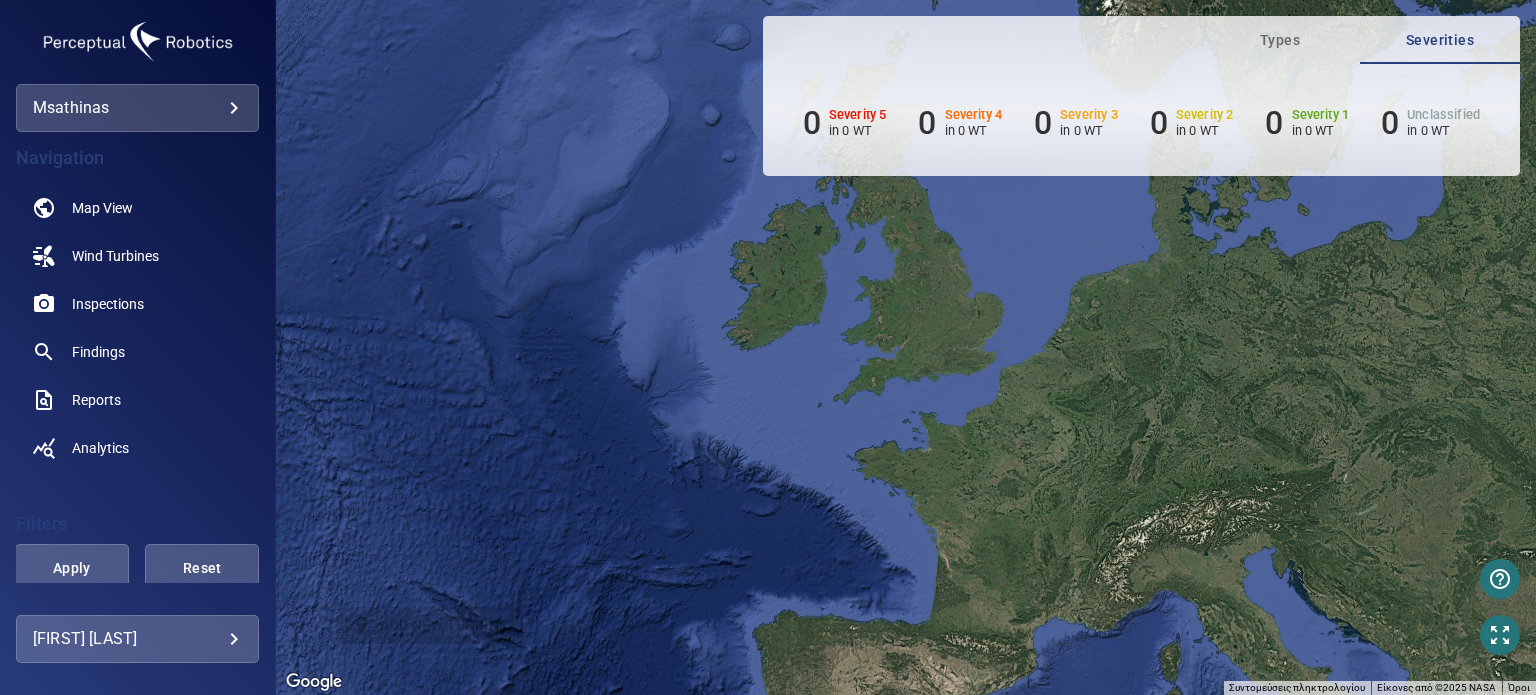 click on "**********" at bounding box center (768, 347) 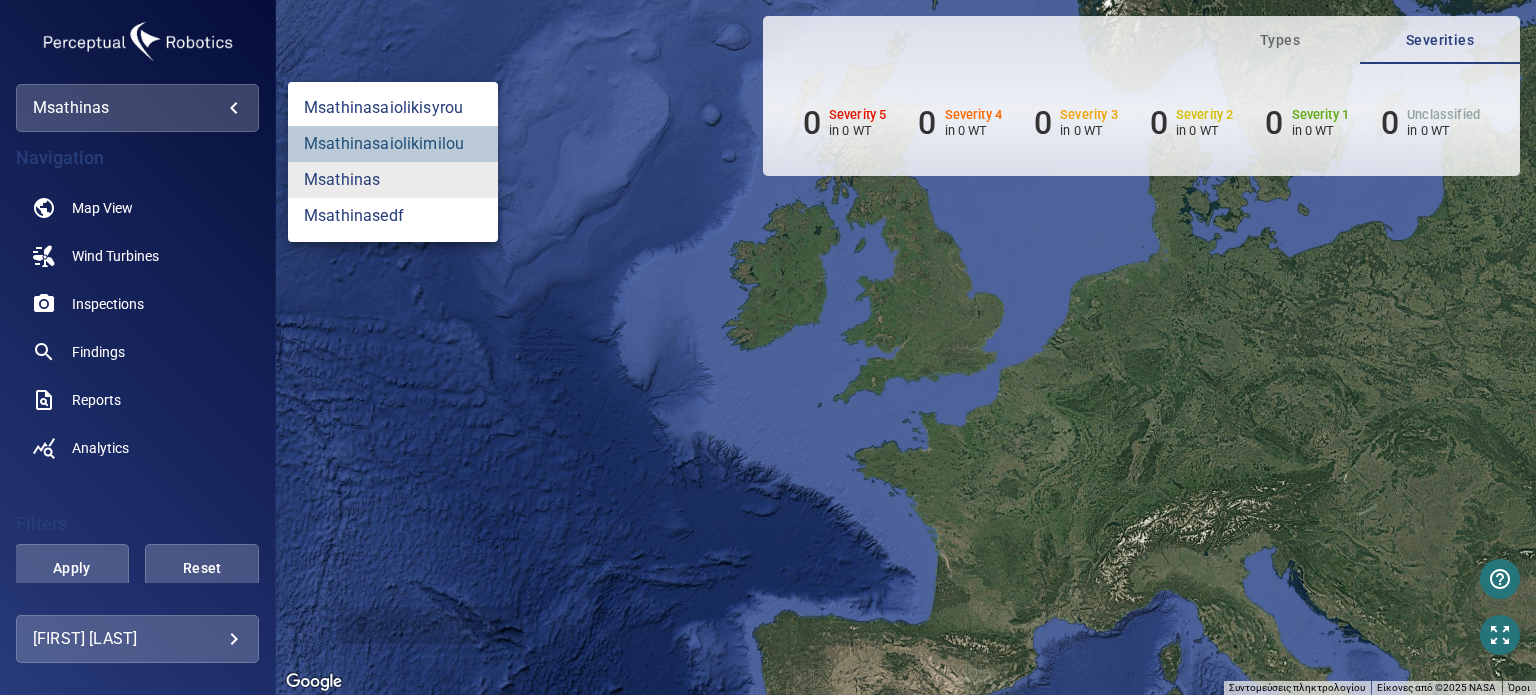 click on "msathinasaiolikimilou" at bounding box center (393, 144) 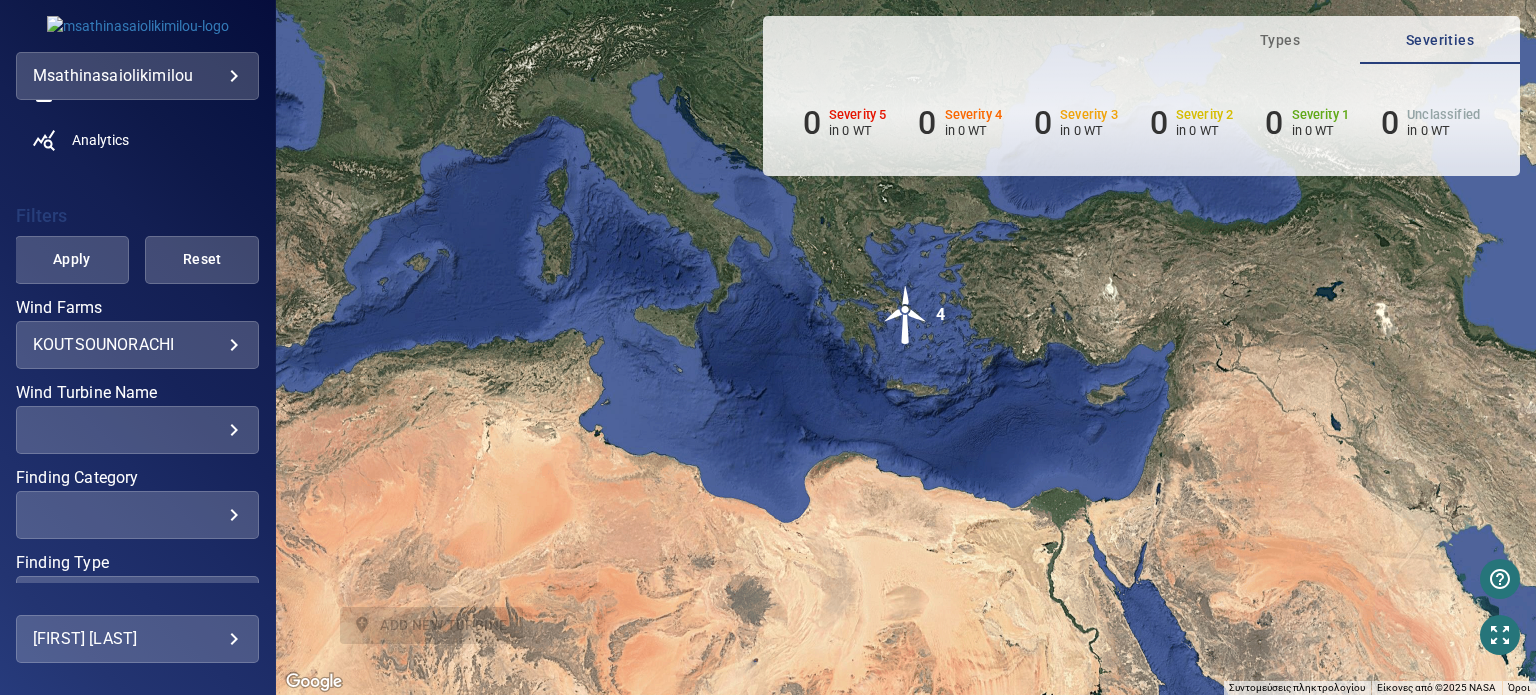 scroll, scrollTop: 300, scrollLeft: 0, axis: vertical 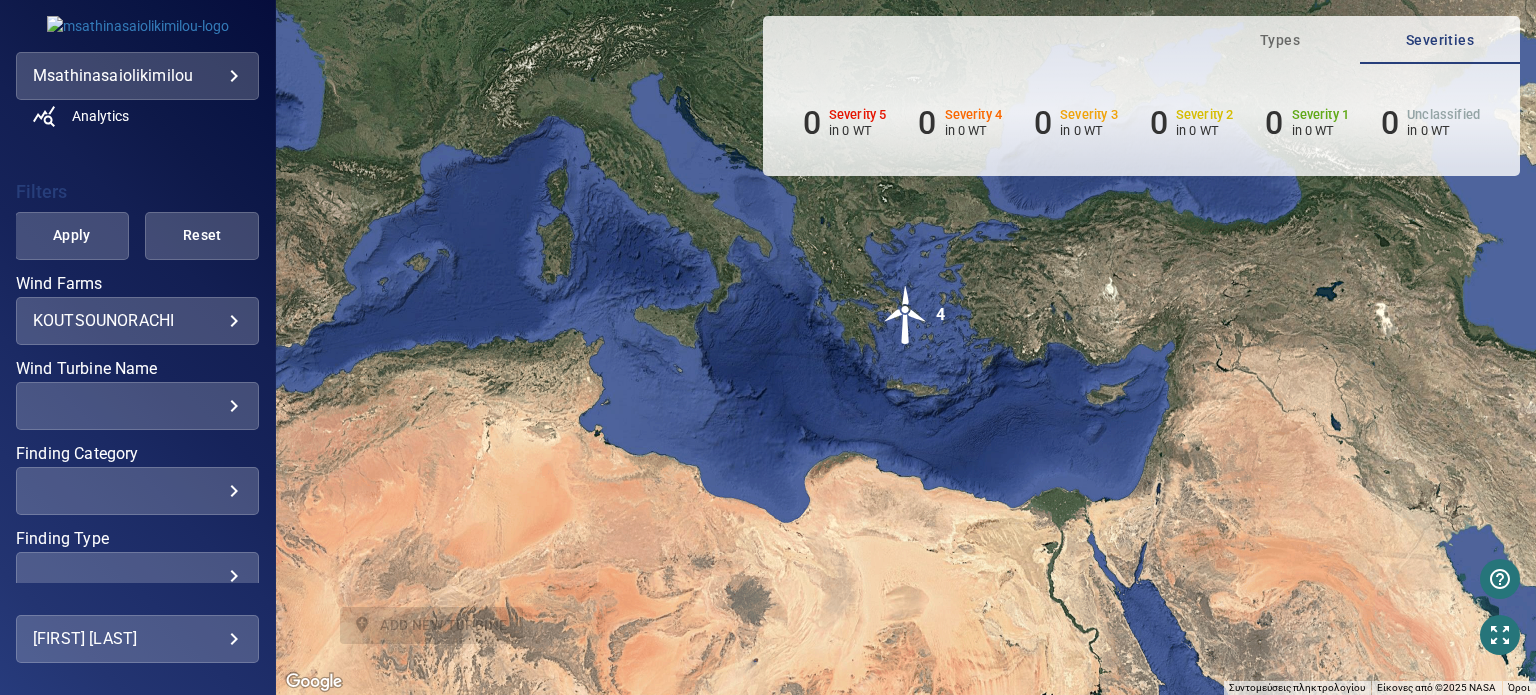 click on "**********" at bounding box center (768, 347) 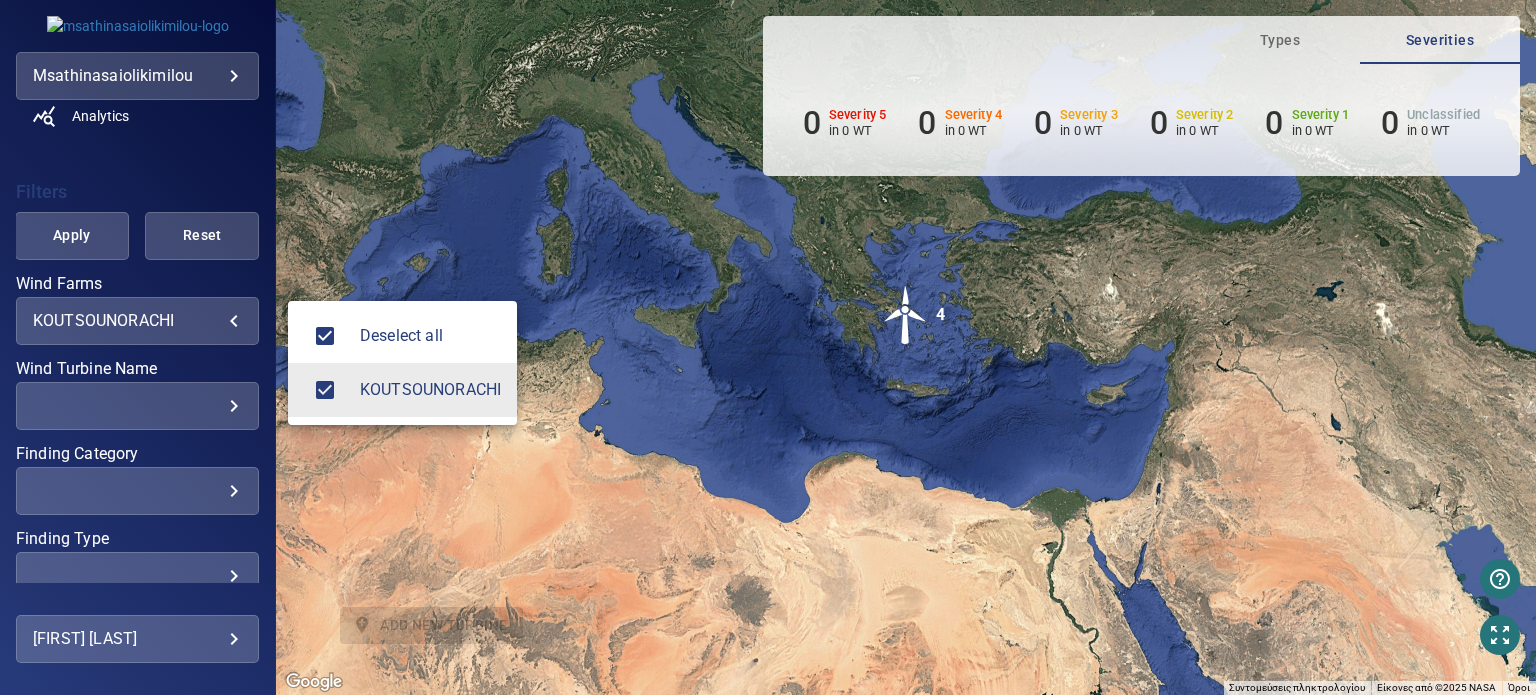 click at bounding box center [768, 347] 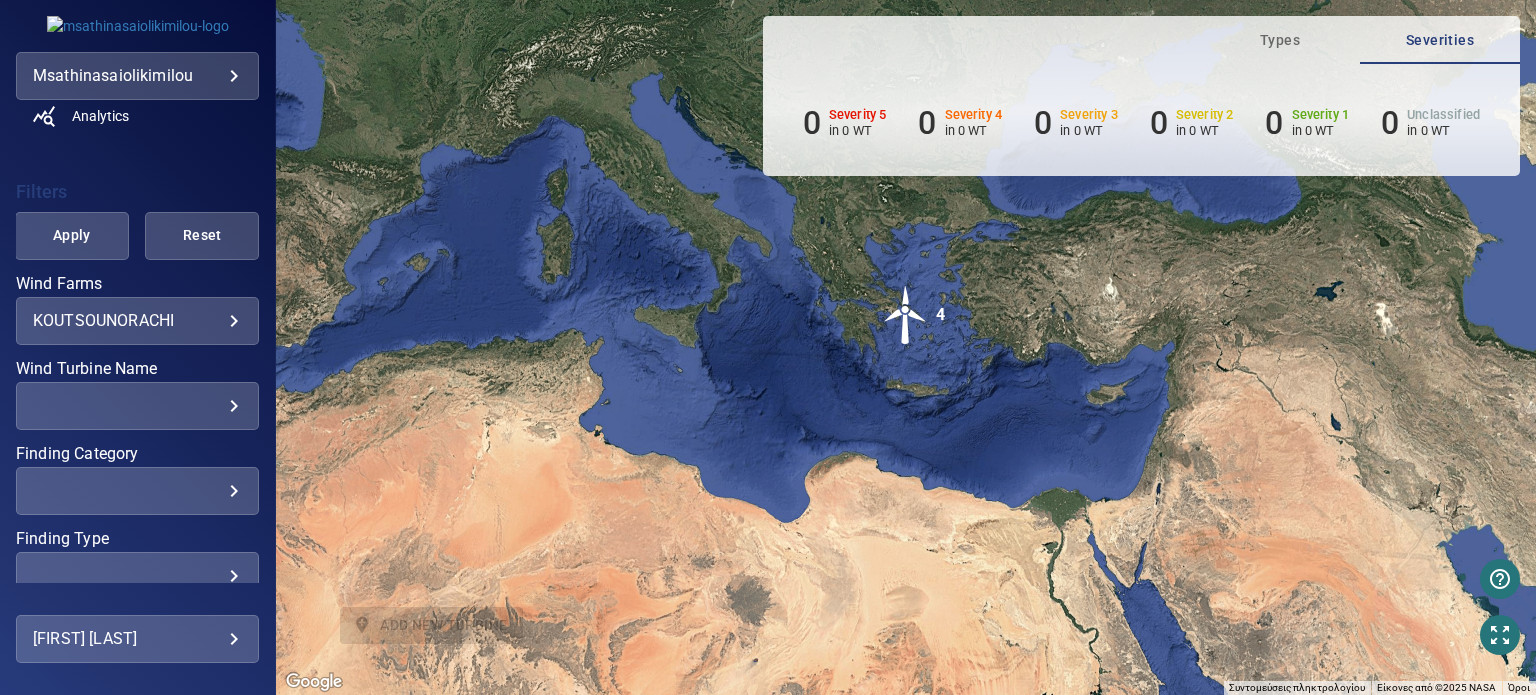 click at bounding box center (906, 315) 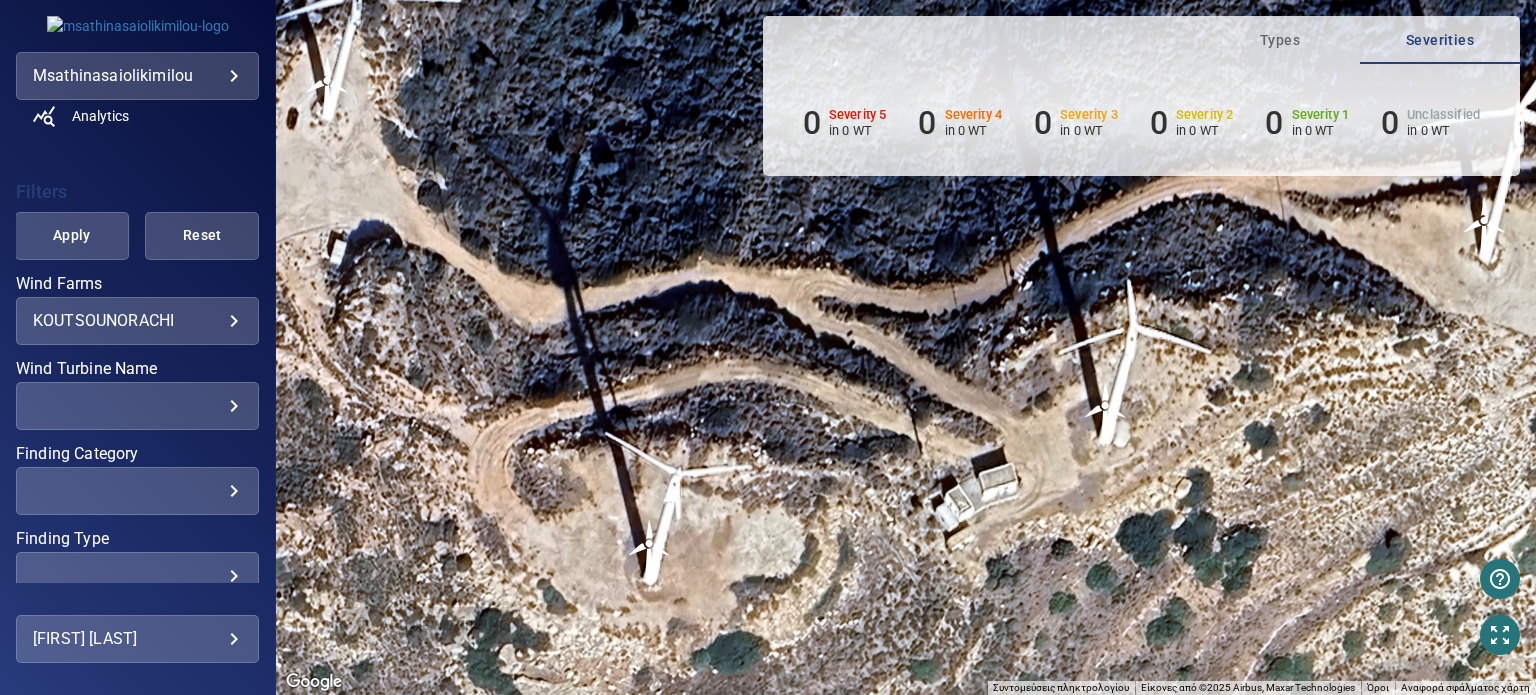 click at bounding box center [1106, 411] 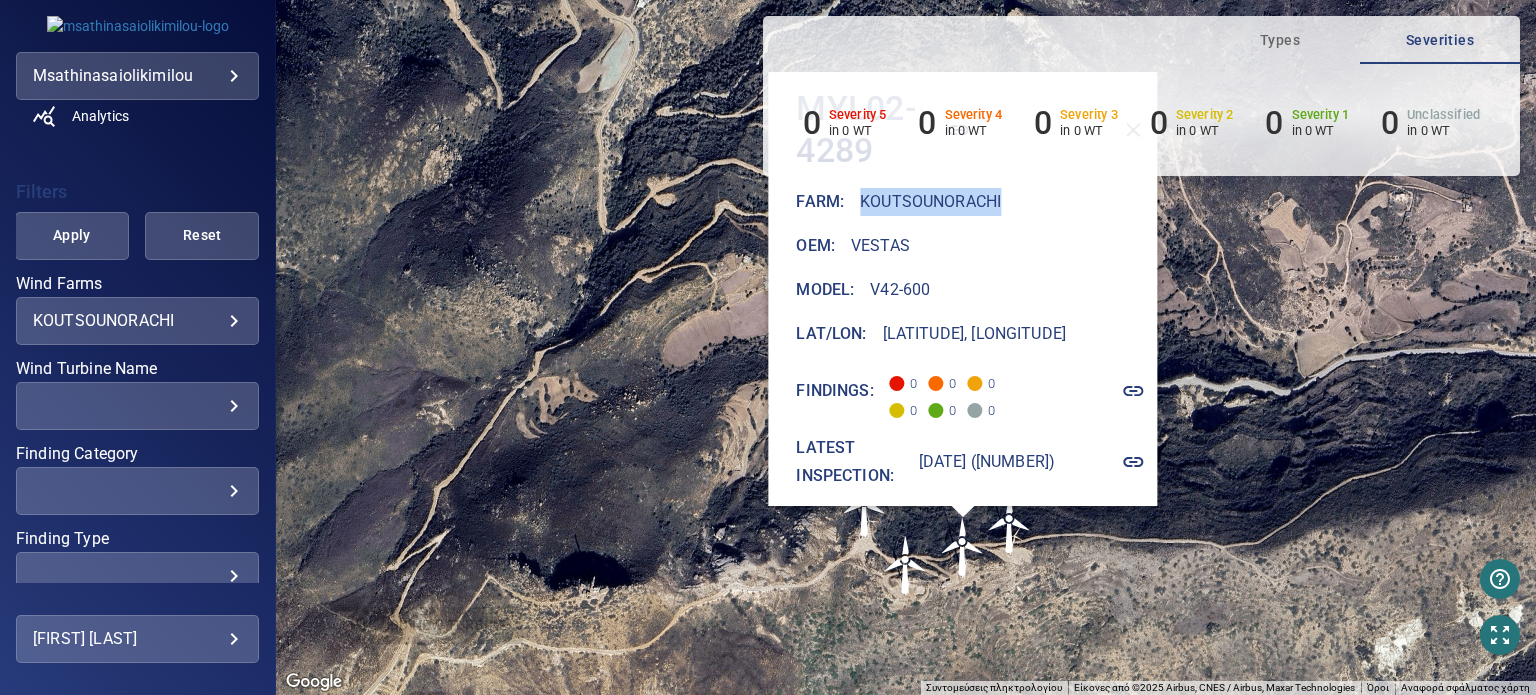 drag, startPoint x: 865, startPoint y: 180, endPoint x: 1008, endPoint y: 188, distance: 143.2236 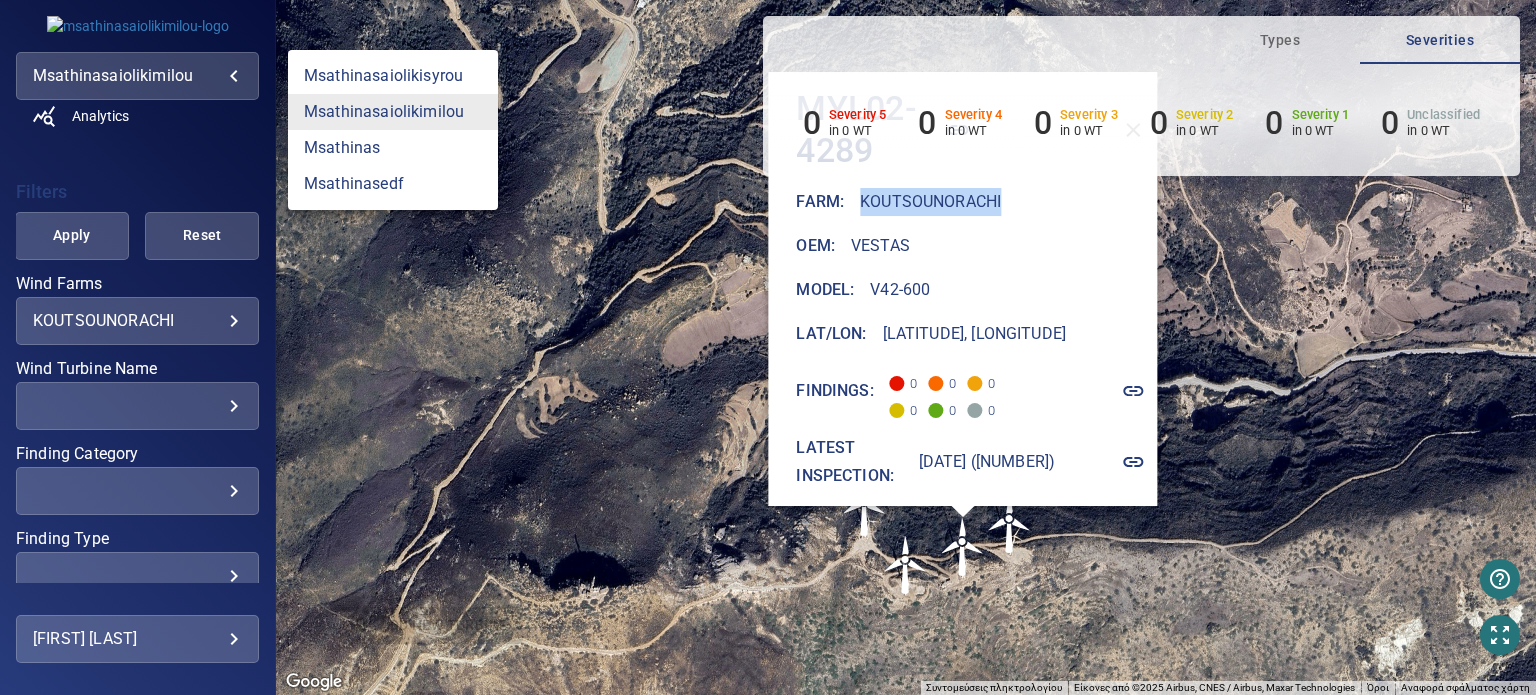 click on "**********" at bounding box center [768, 347] 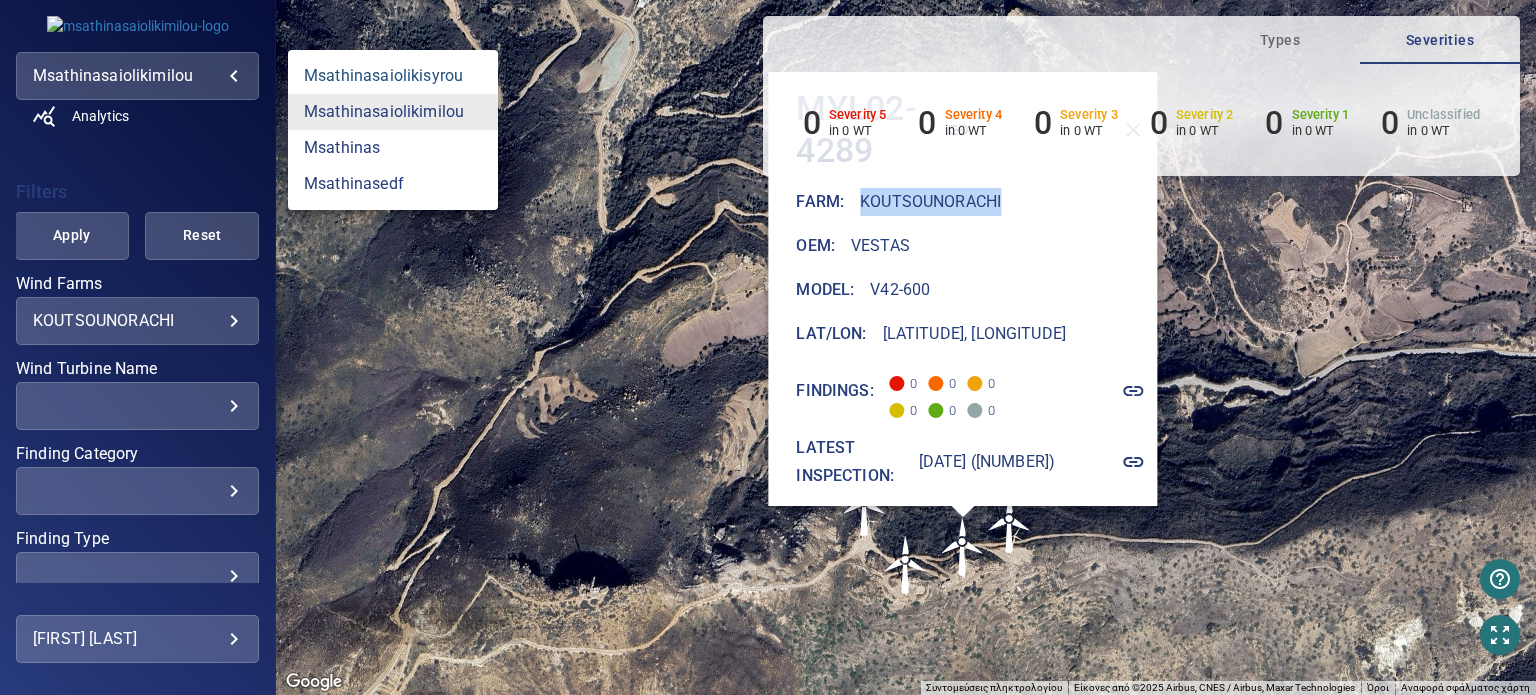 click on "msathinasaiolikisyrou" at bounding box center [393, 76] 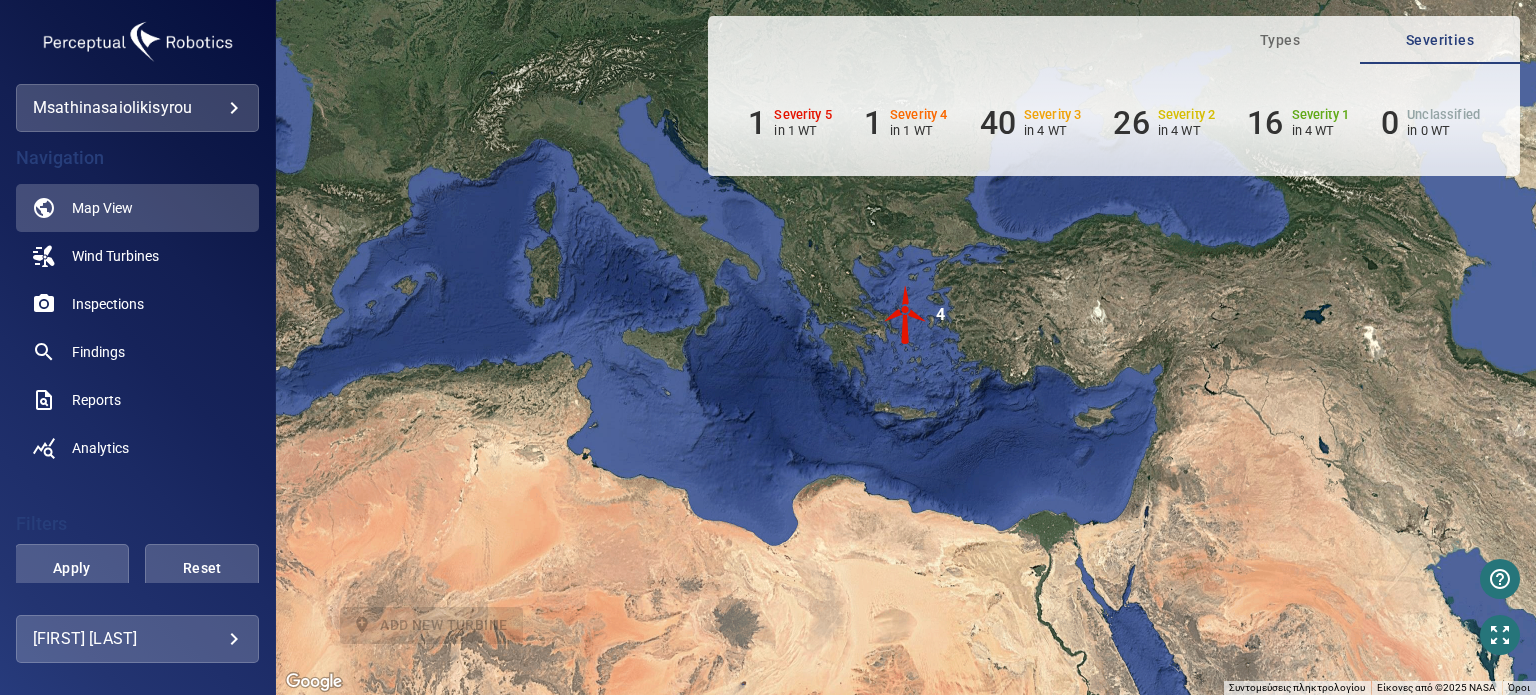click at bounding box center [906, 315] 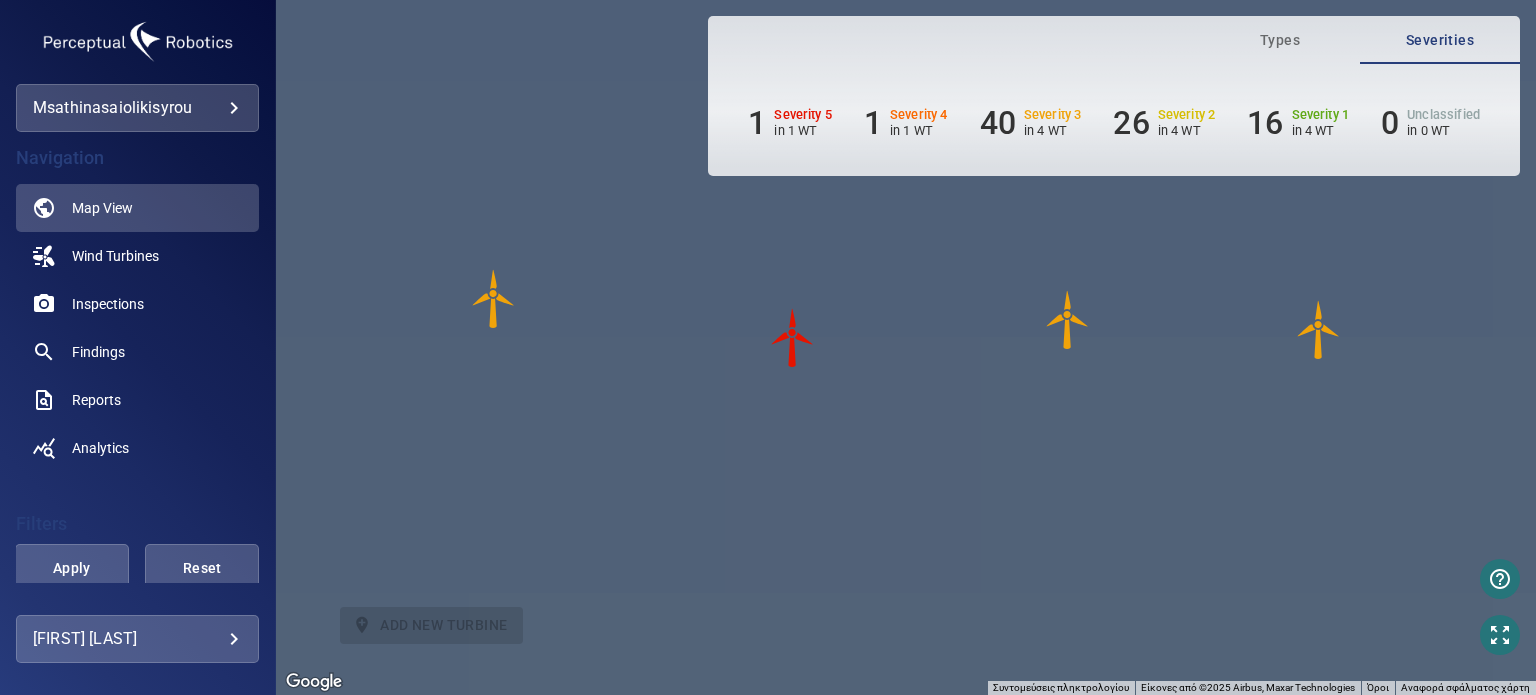 click at bounding box center (793, 338) 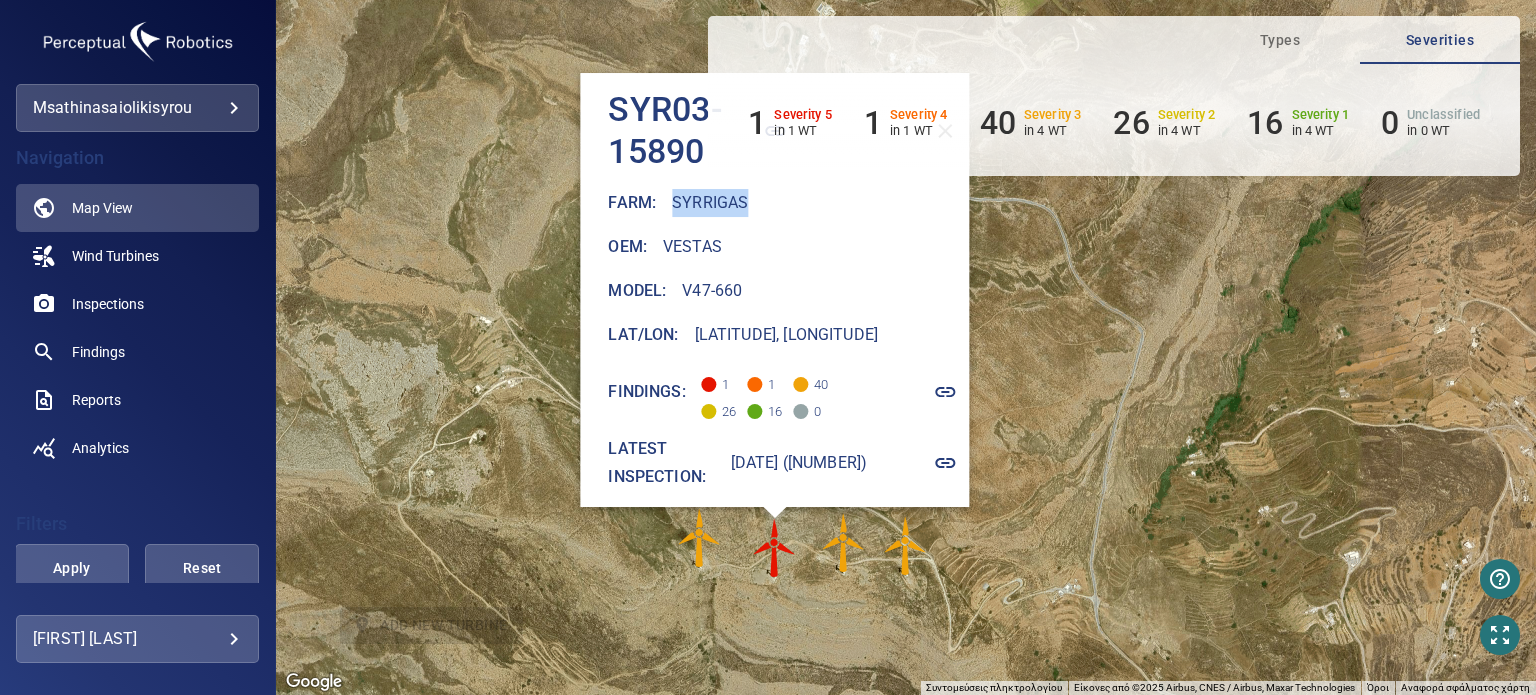 drag, startPoint x: 759, startPoint y: 188, endPoint x: 680, endPoint y: 191, distance: 79.05694 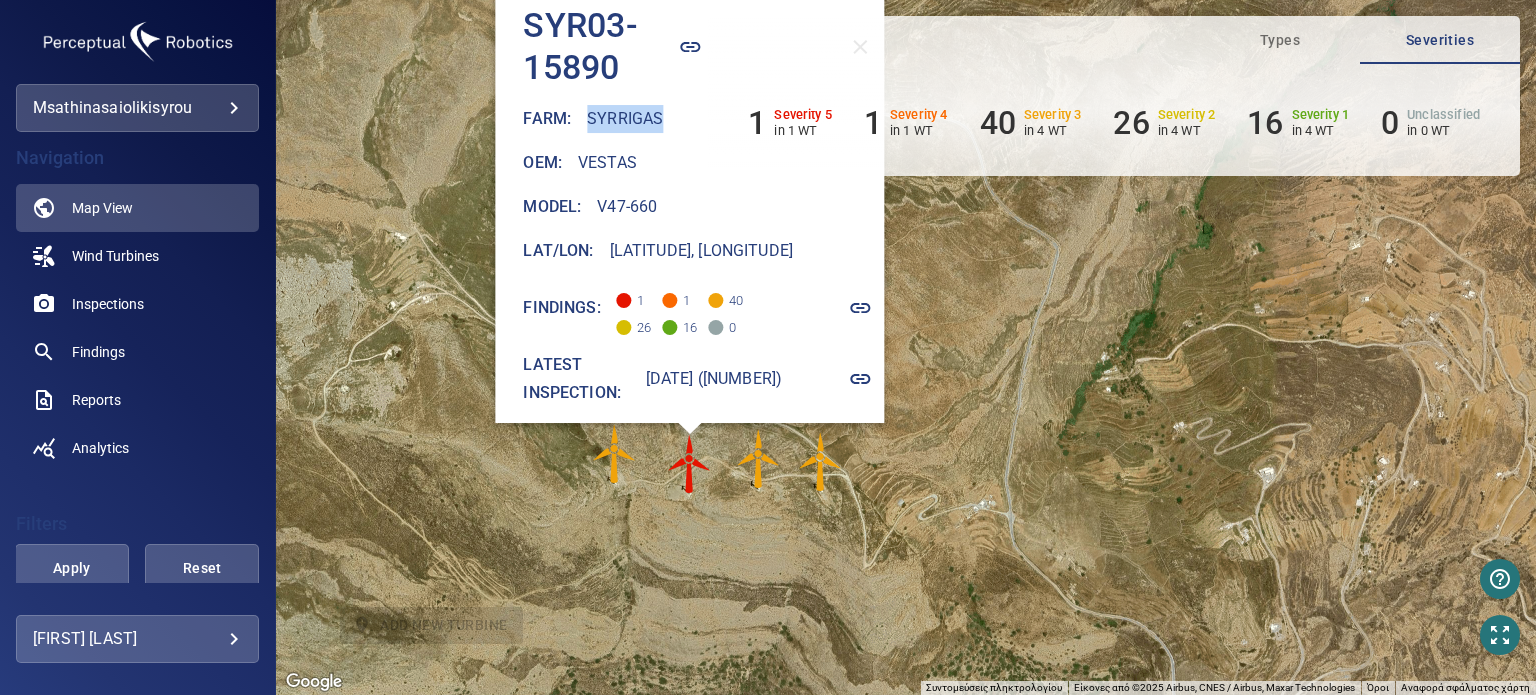 drag, startPoint x: 1071, startPoint y: 479, endPoint x: 967, endPoint y: 387, distance: 138.85243 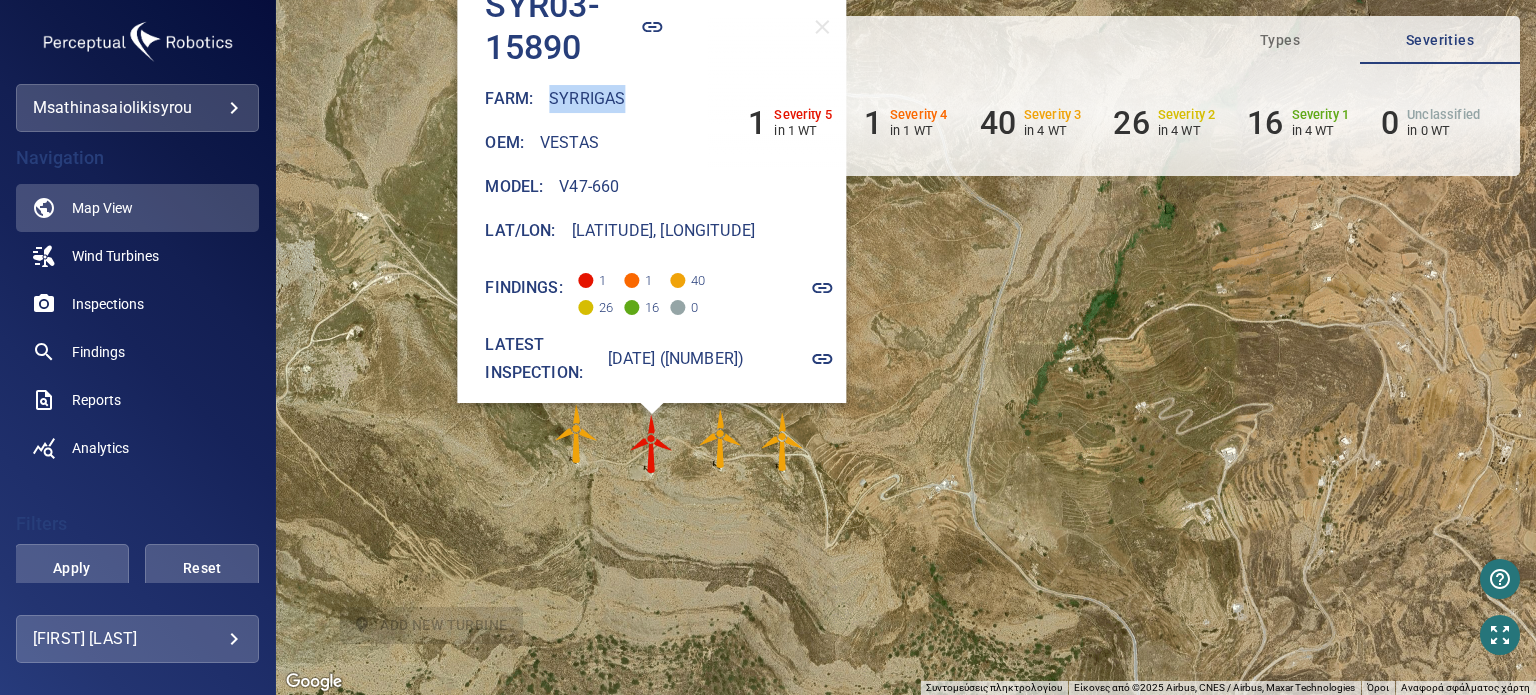 click 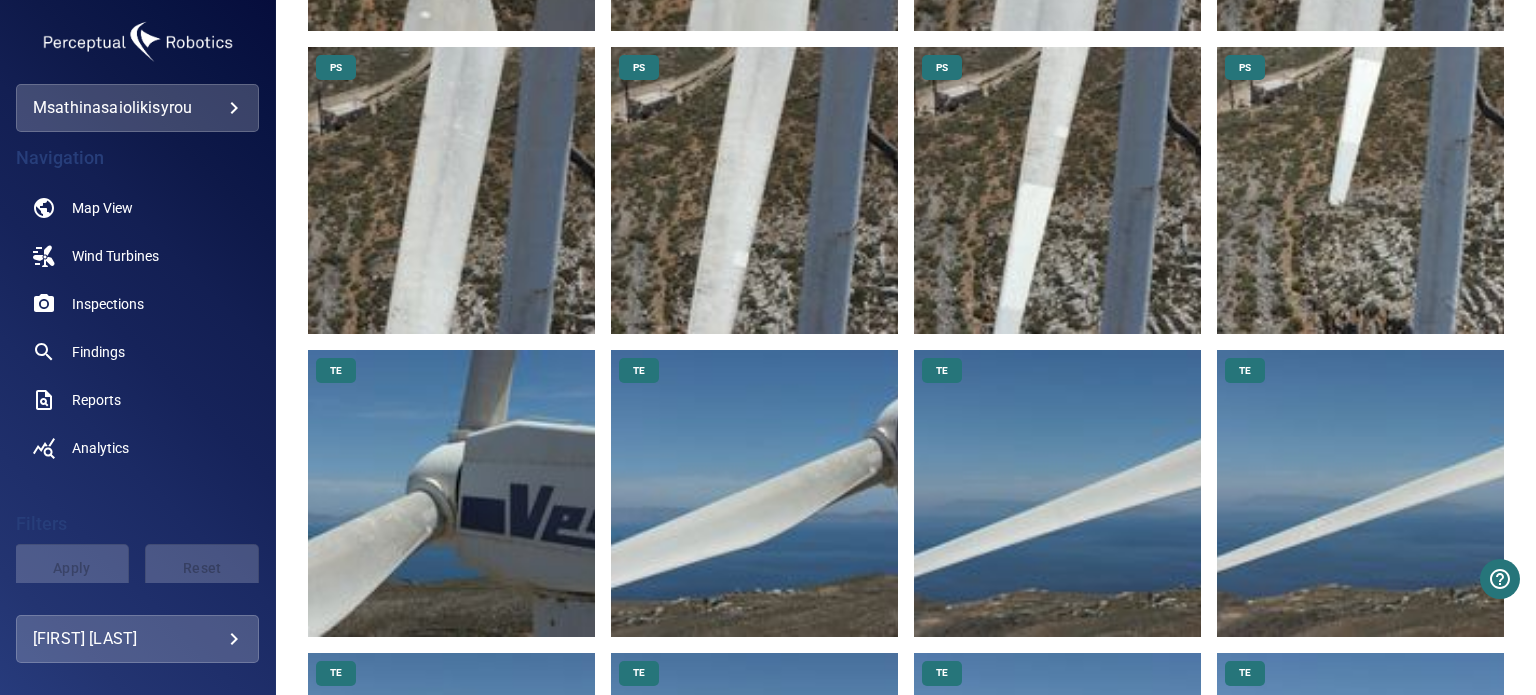 scroll, scrollTop: 3700, scrollLeft: 0, axis: vertical 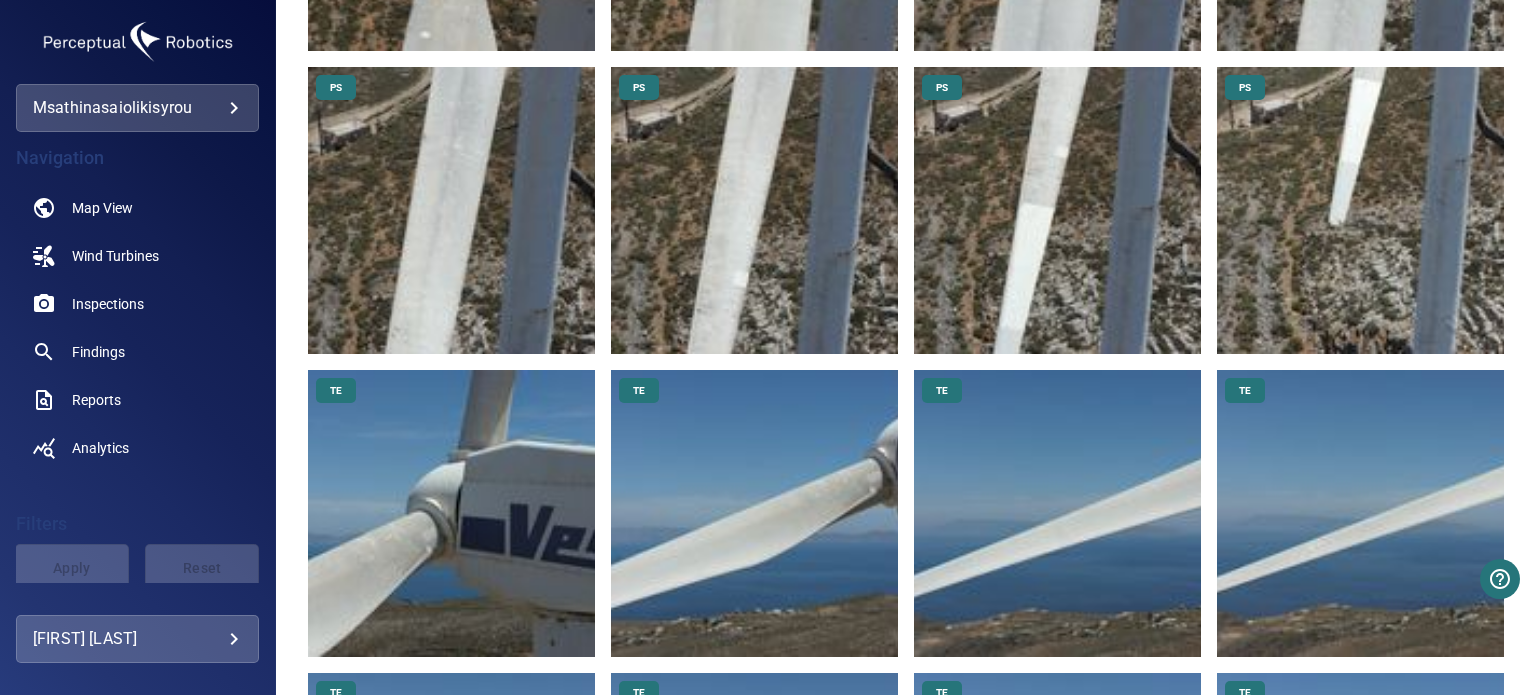 click at bounding box center [451, 210] 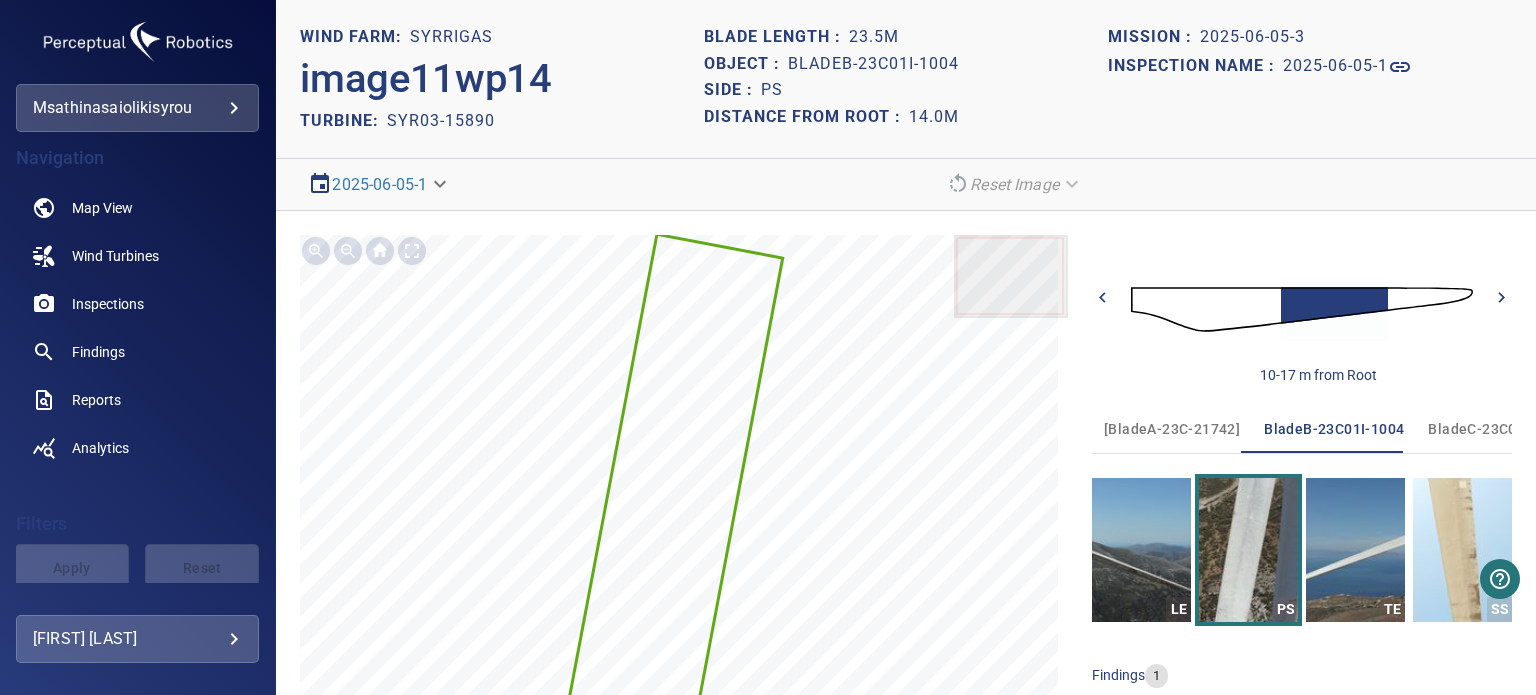 click on "chevron_right" at bounding box center (1501, 297) 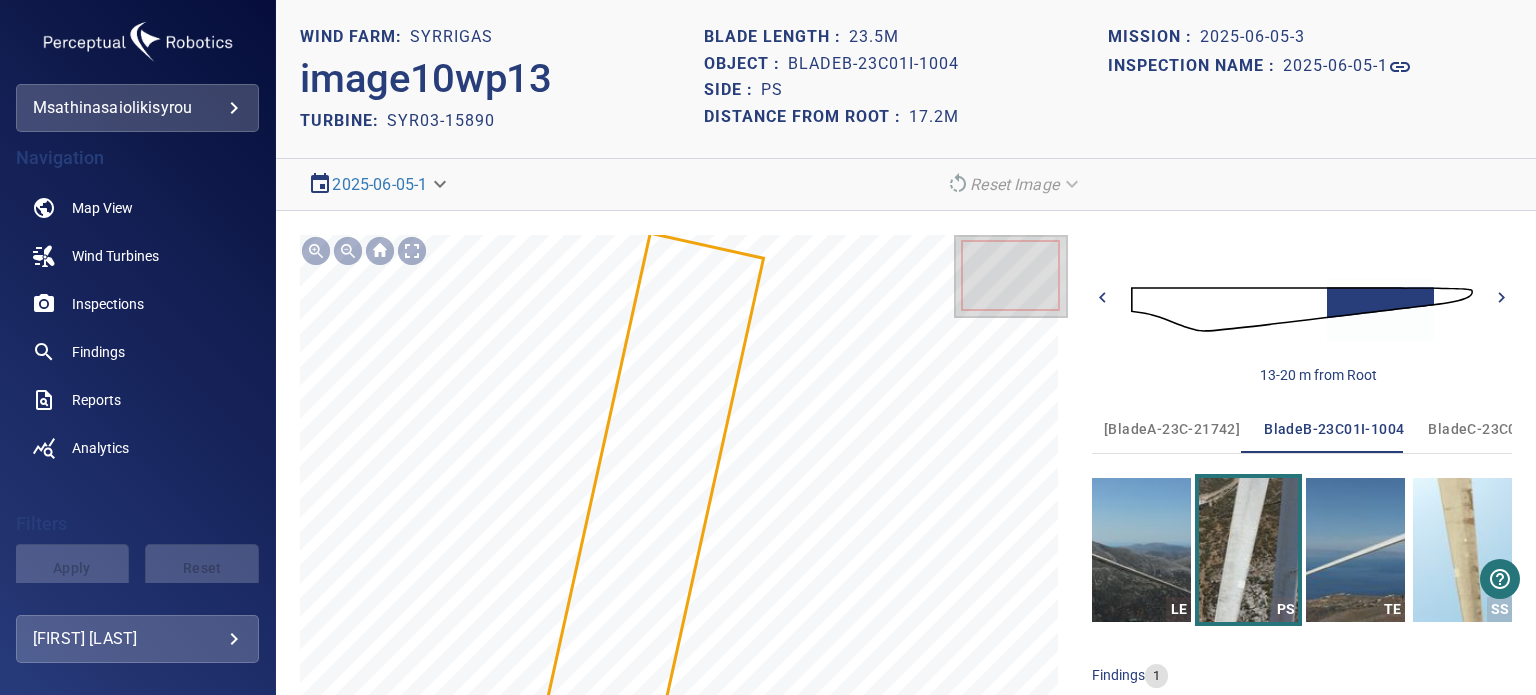 click on "chevron_right" at bounding box center (1501, 297) 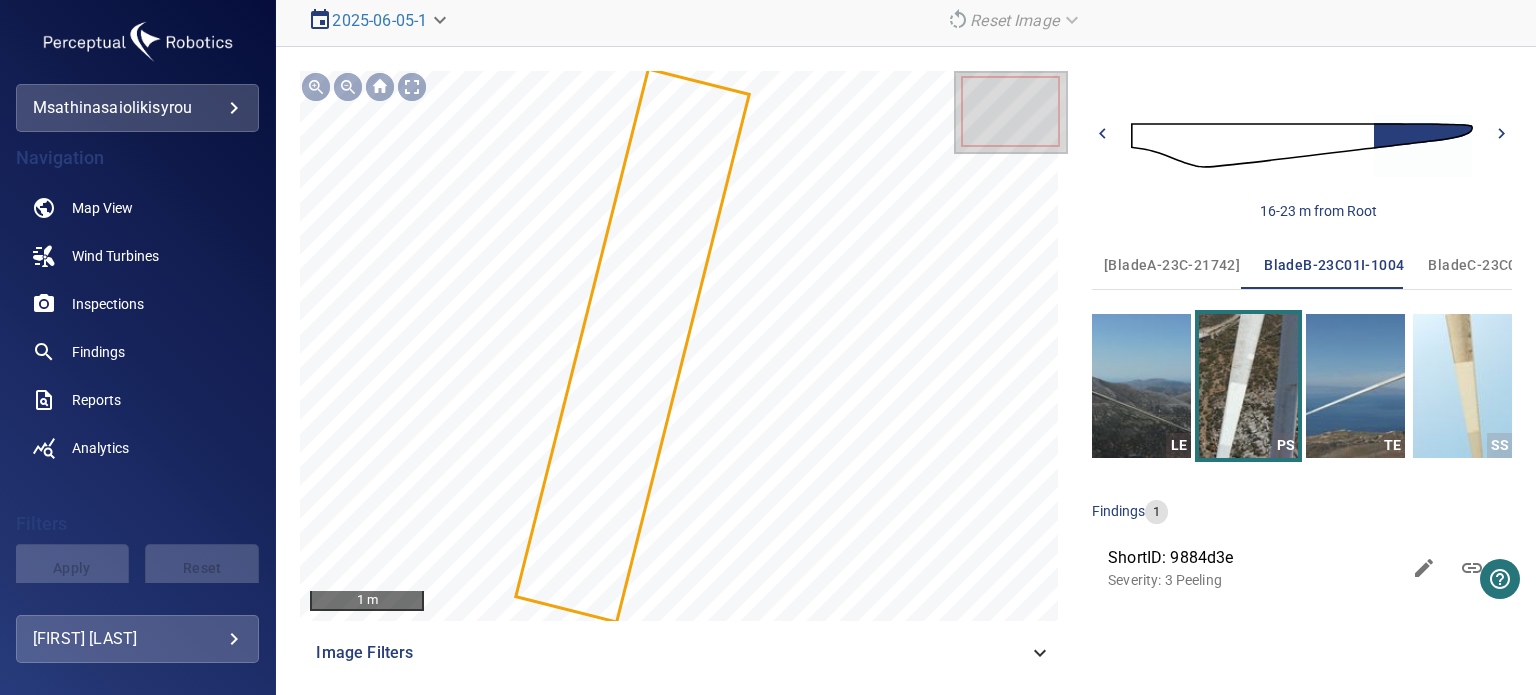 scroll, scrollTop: 169, scrollLeft: 0, axis: vertical 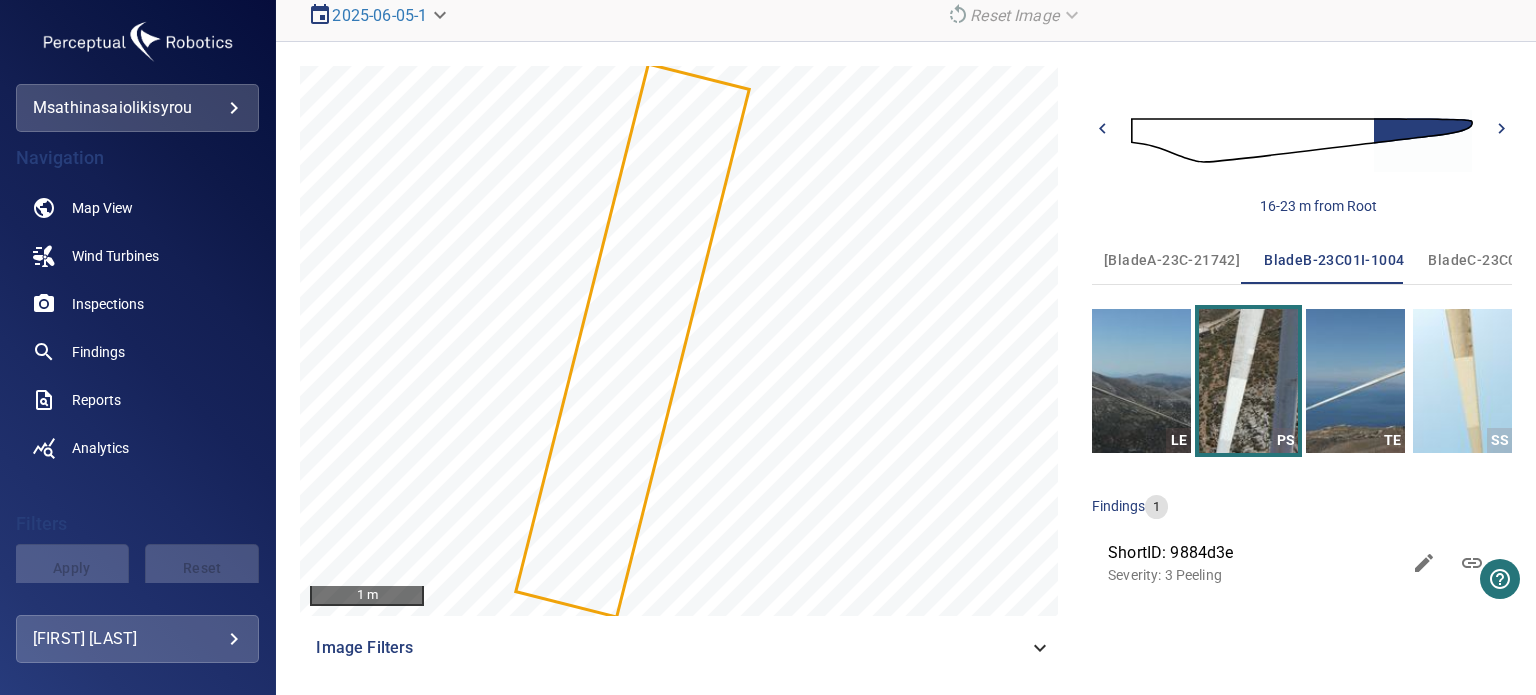 click on "chevron_right" at bounding box center (1501, 128) 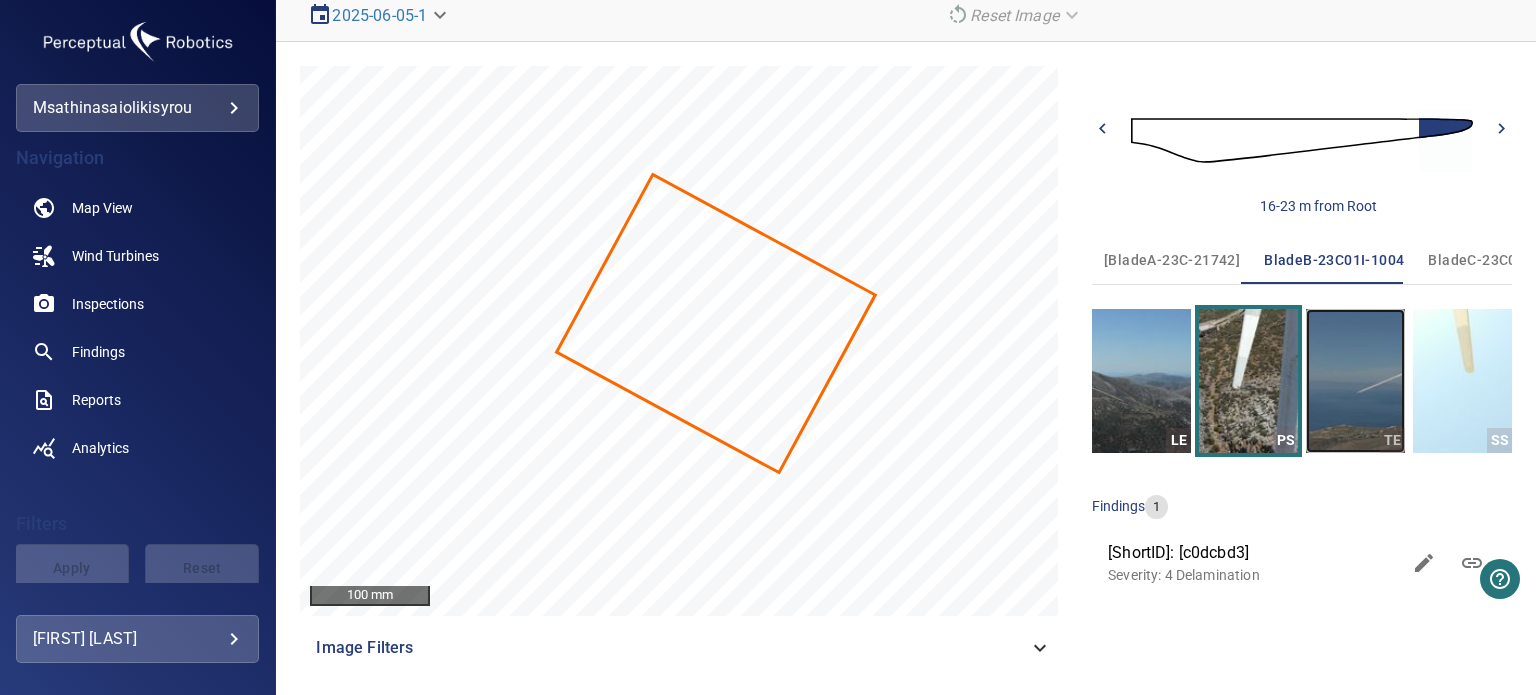 click at bounding box center (1355, 381) 